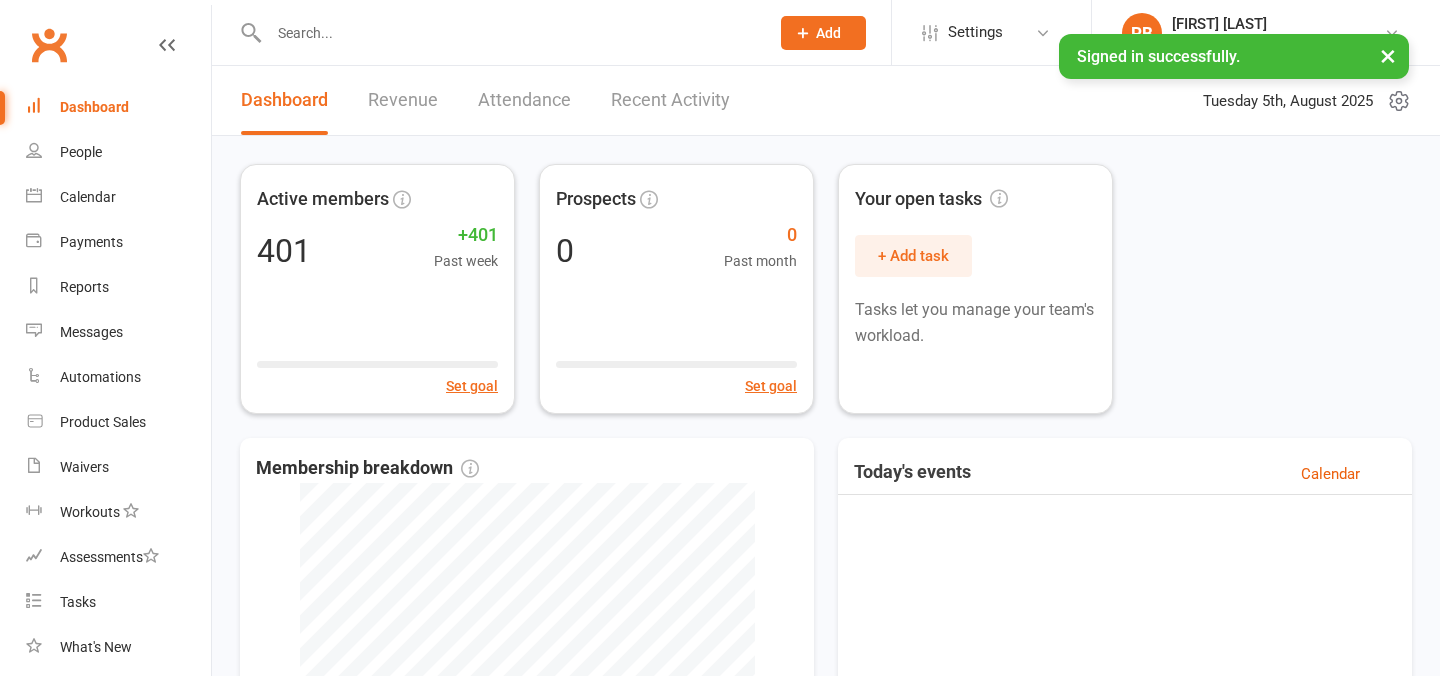 scroll, scrollTop: 0, scrollLeft: 0, axis: both 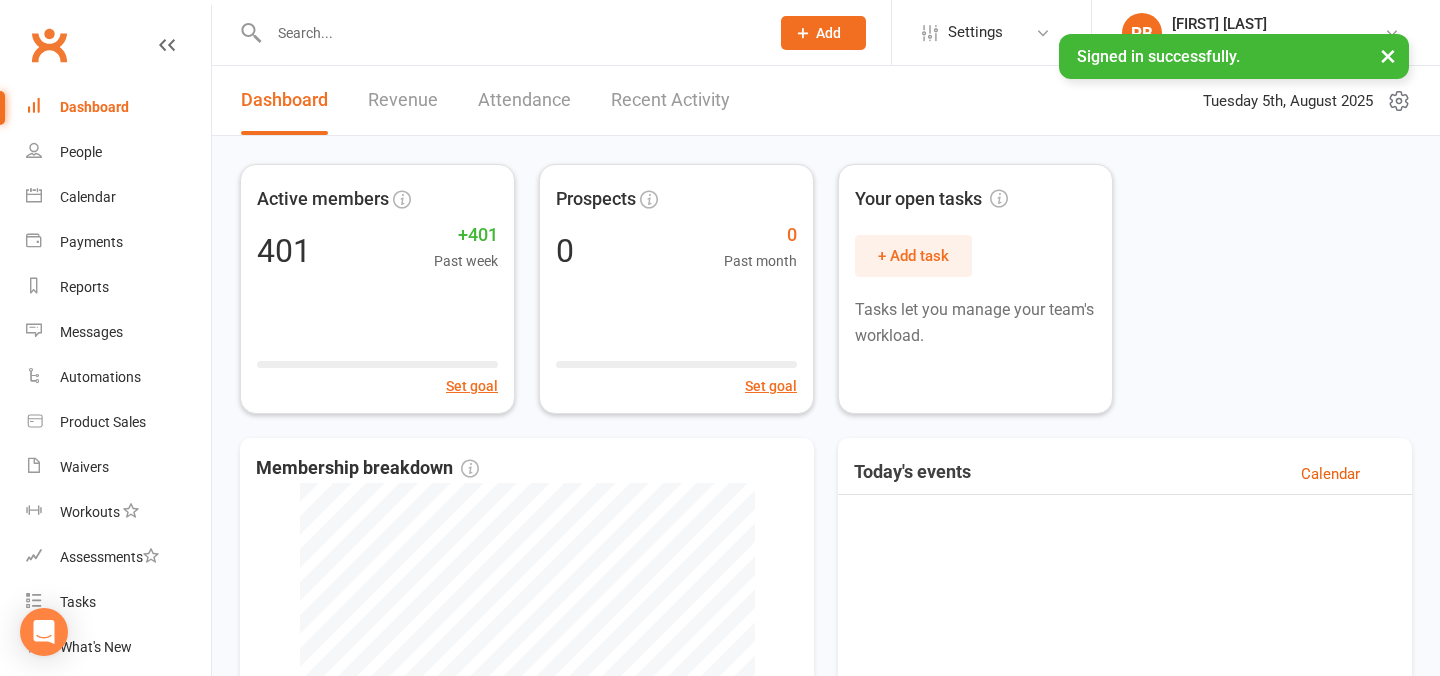 click at bounding box center [509, 33] 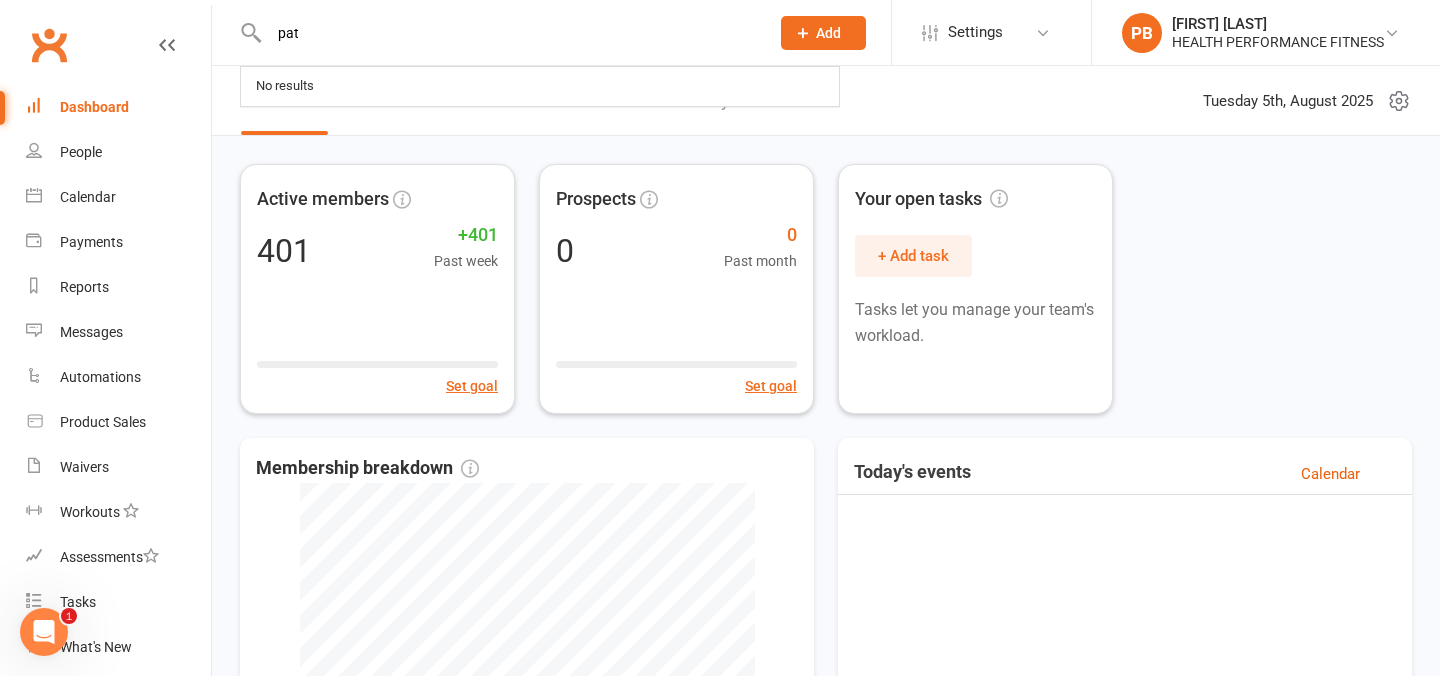 scroll, scrollTop: 0, scrollLeft: 0, axis: both 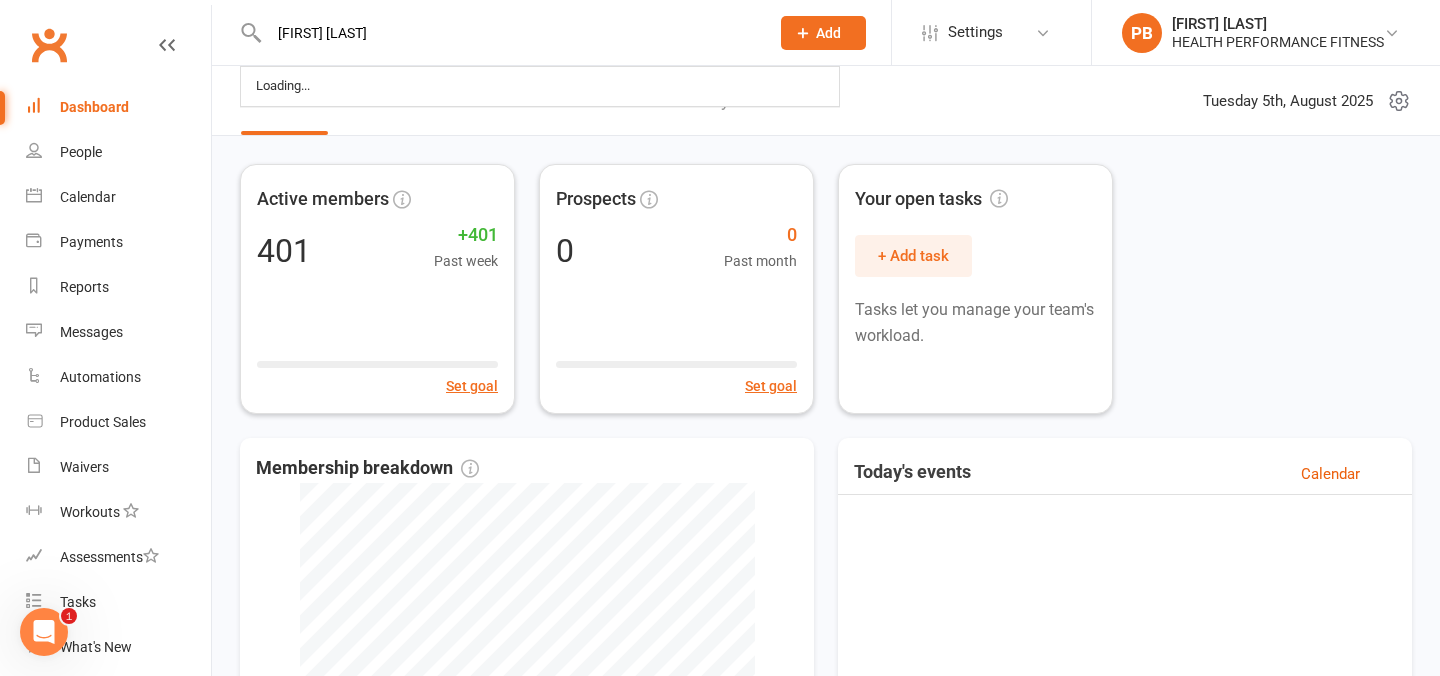 type on "pat benina" 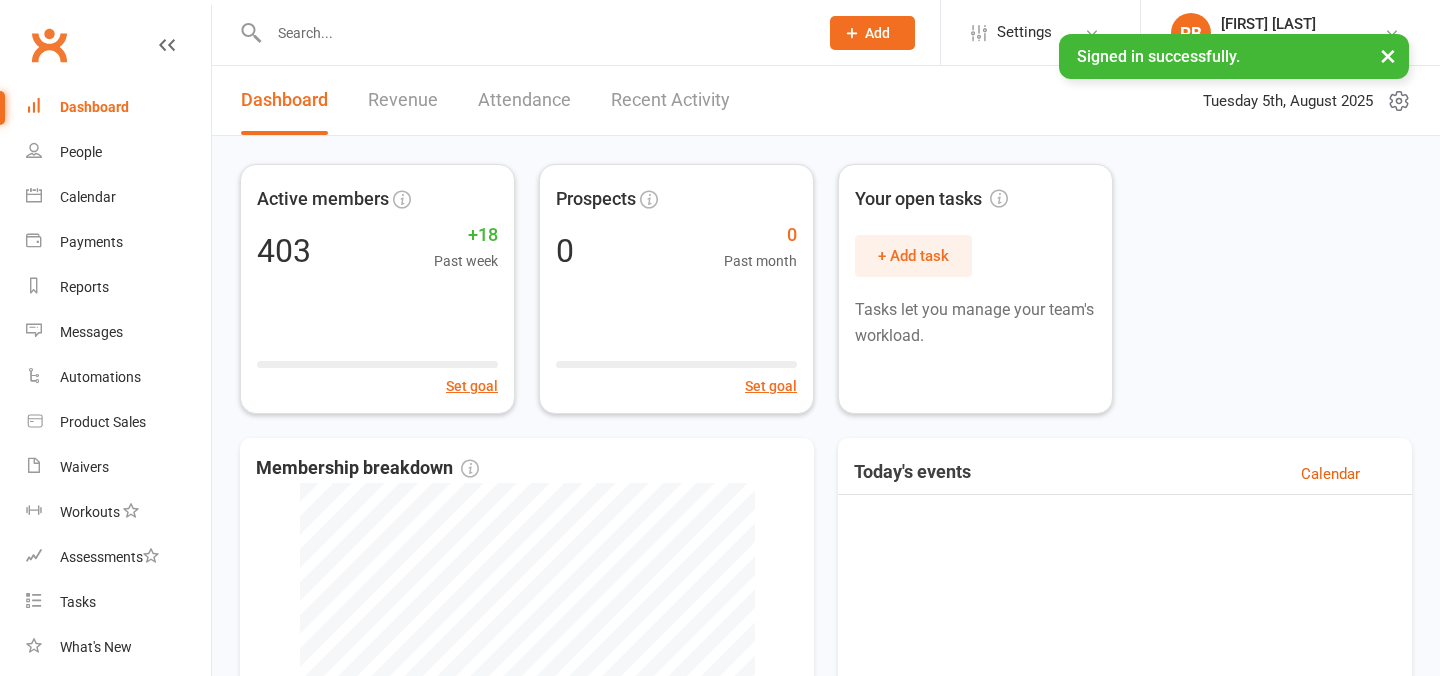 scroll, scrollTop: 0, scrollLeft: 0, axis: both 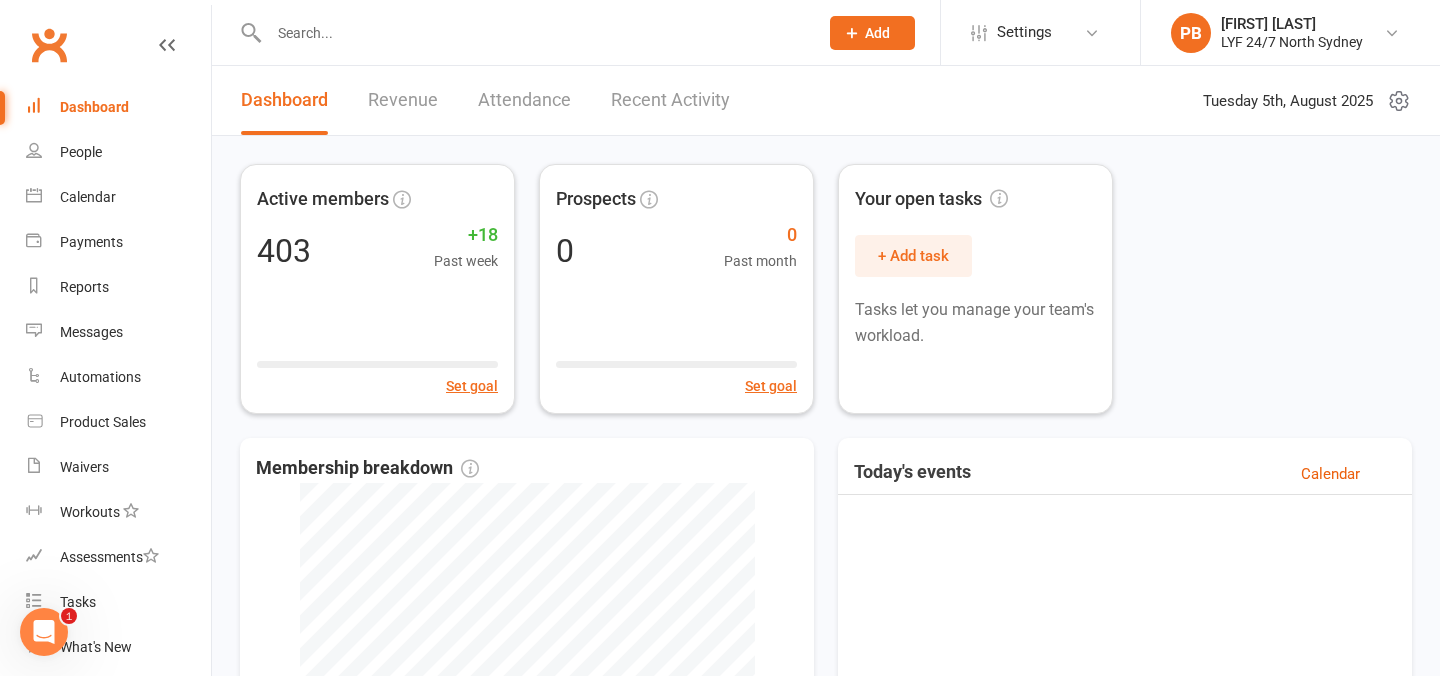 click at bounding box center (533, 33) 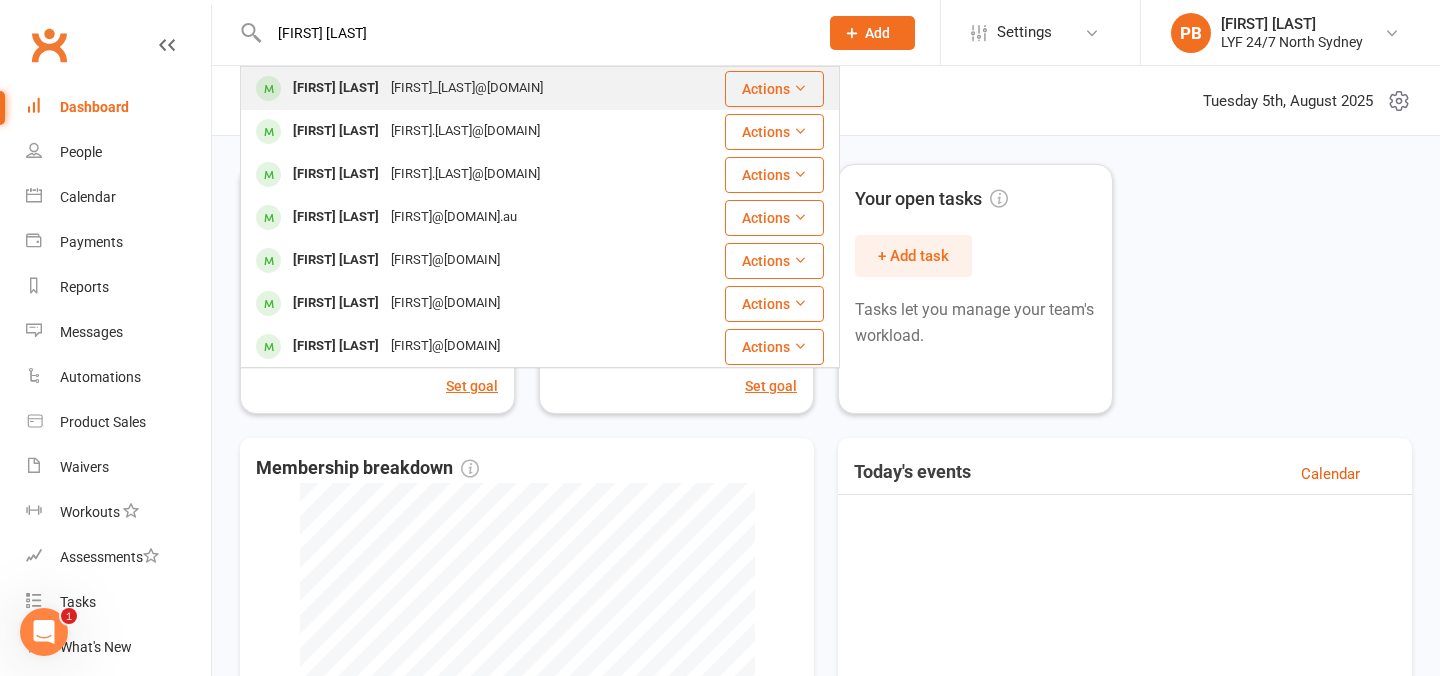 type on "[FIRST] [LAST]" 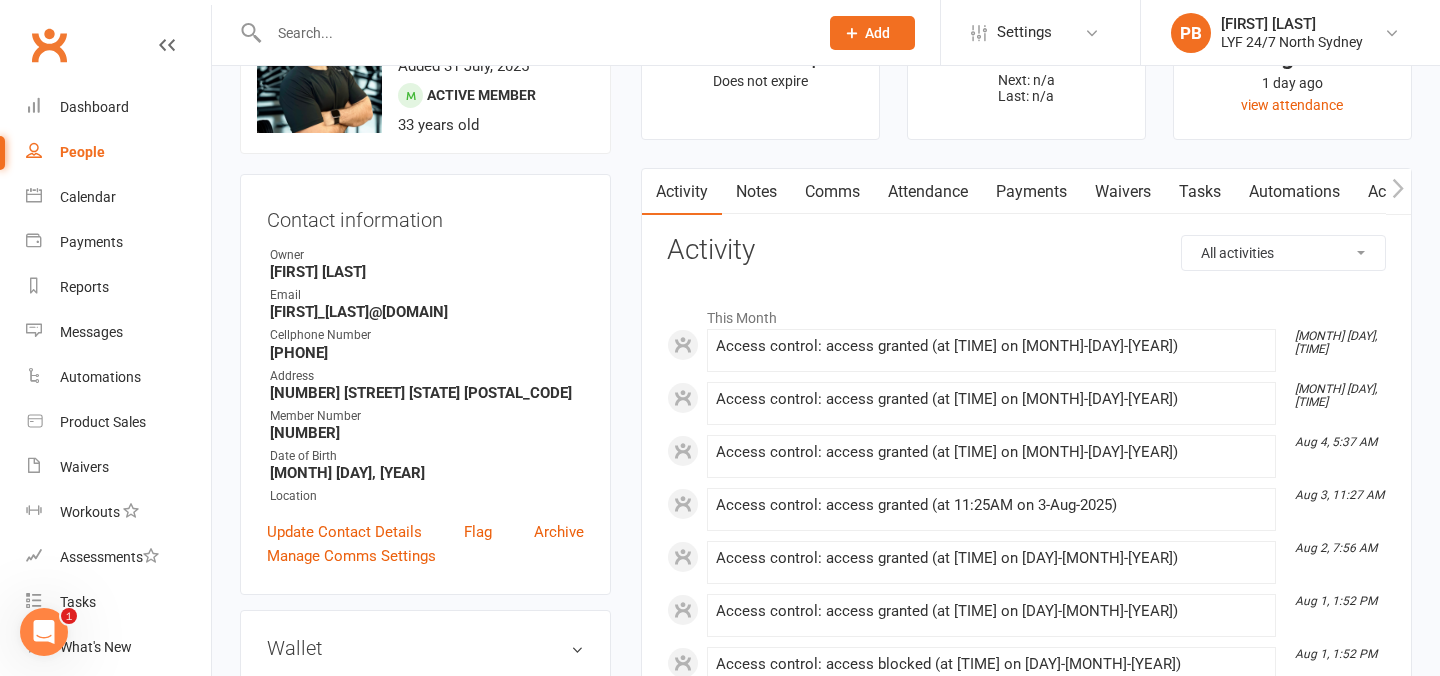 scroll, scrollTop: 82, scrollLeft: 0, axis: vertical 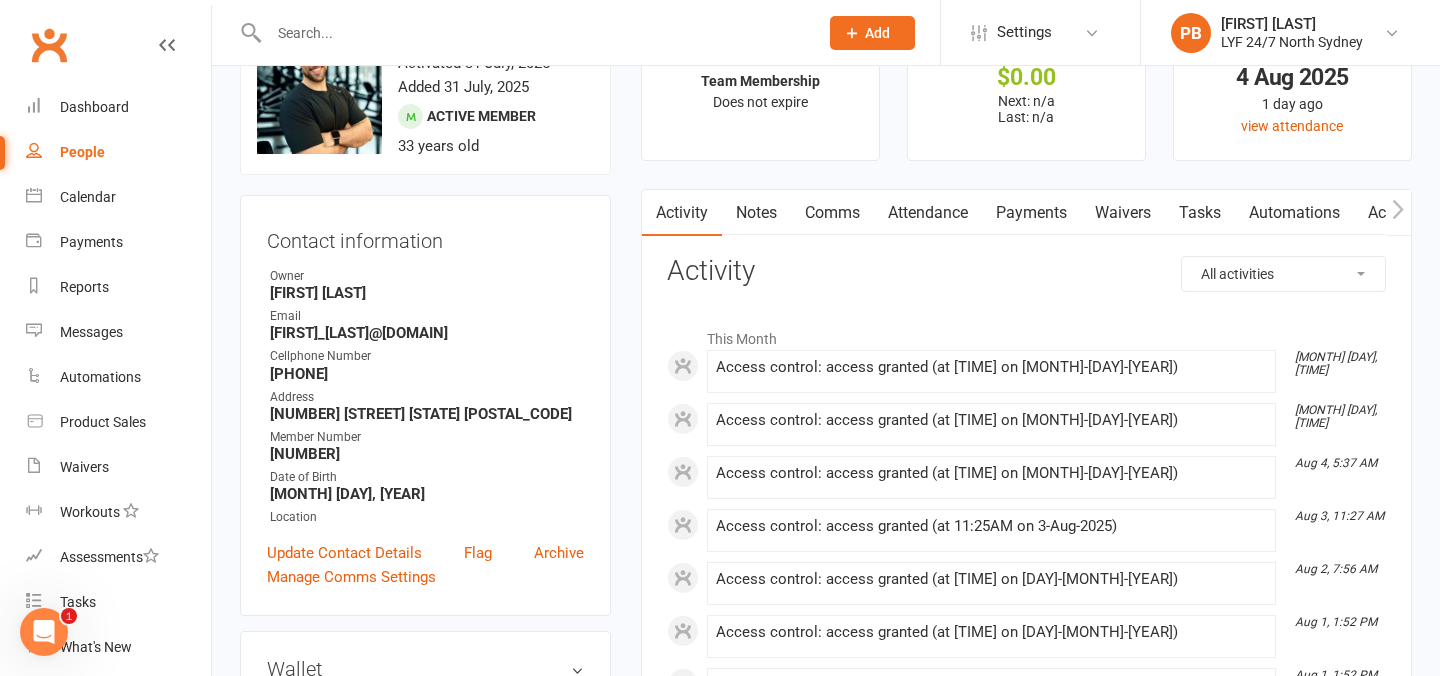 click 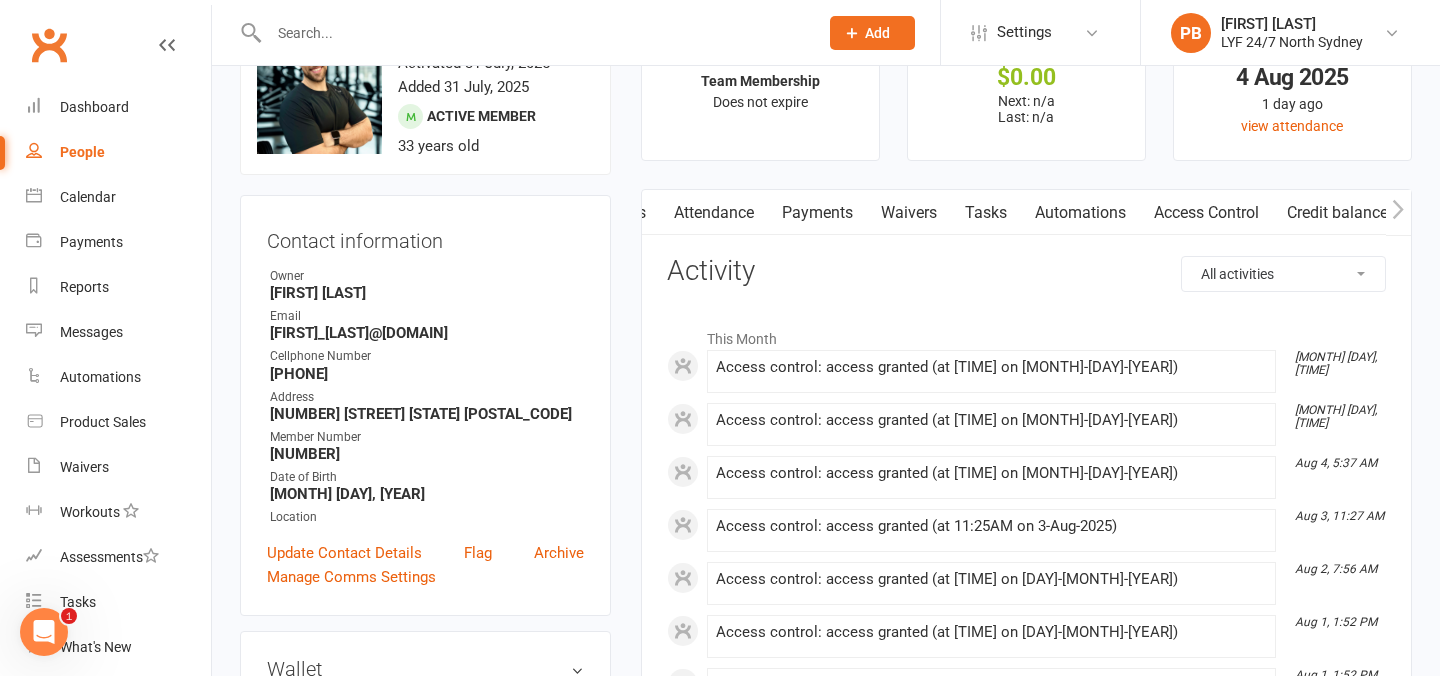 scroll, scrollTop: 0, scrollLeft: 214, axis: horizontal 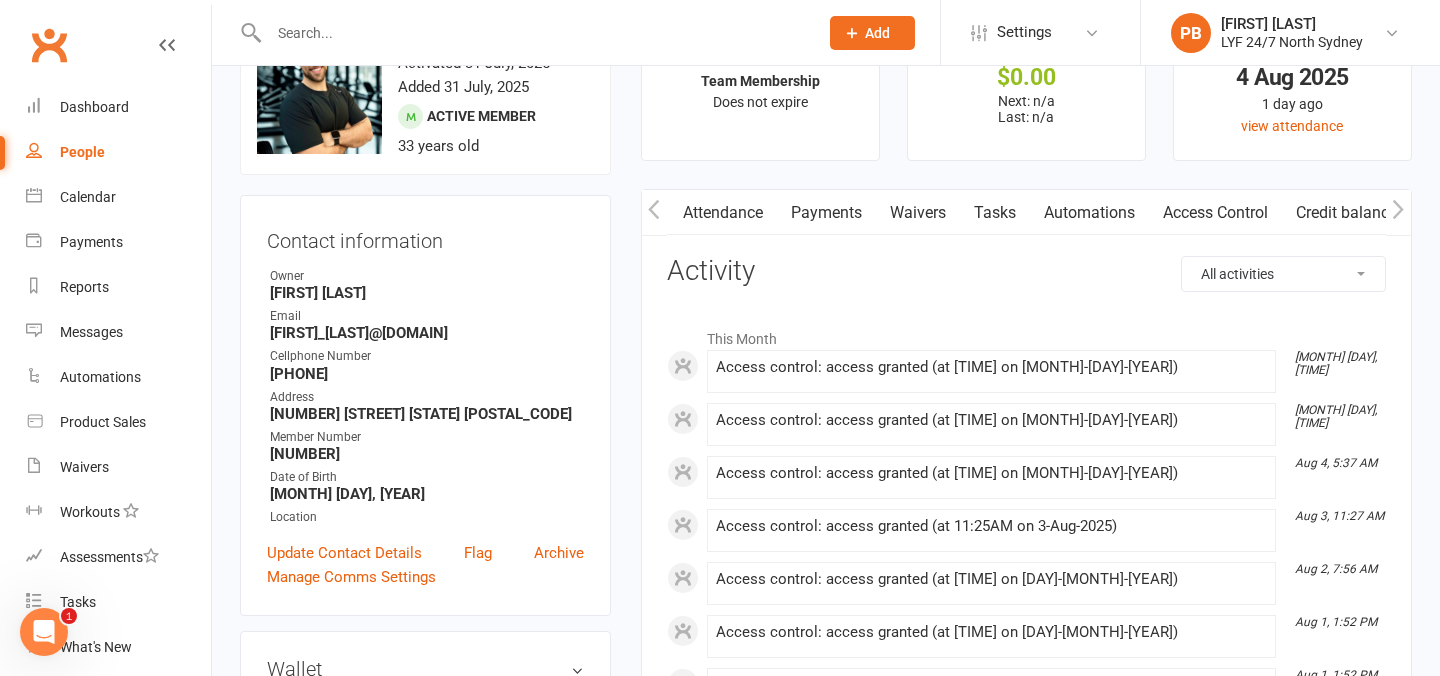 click on "Access Control" at bounding box center (1215, 213) 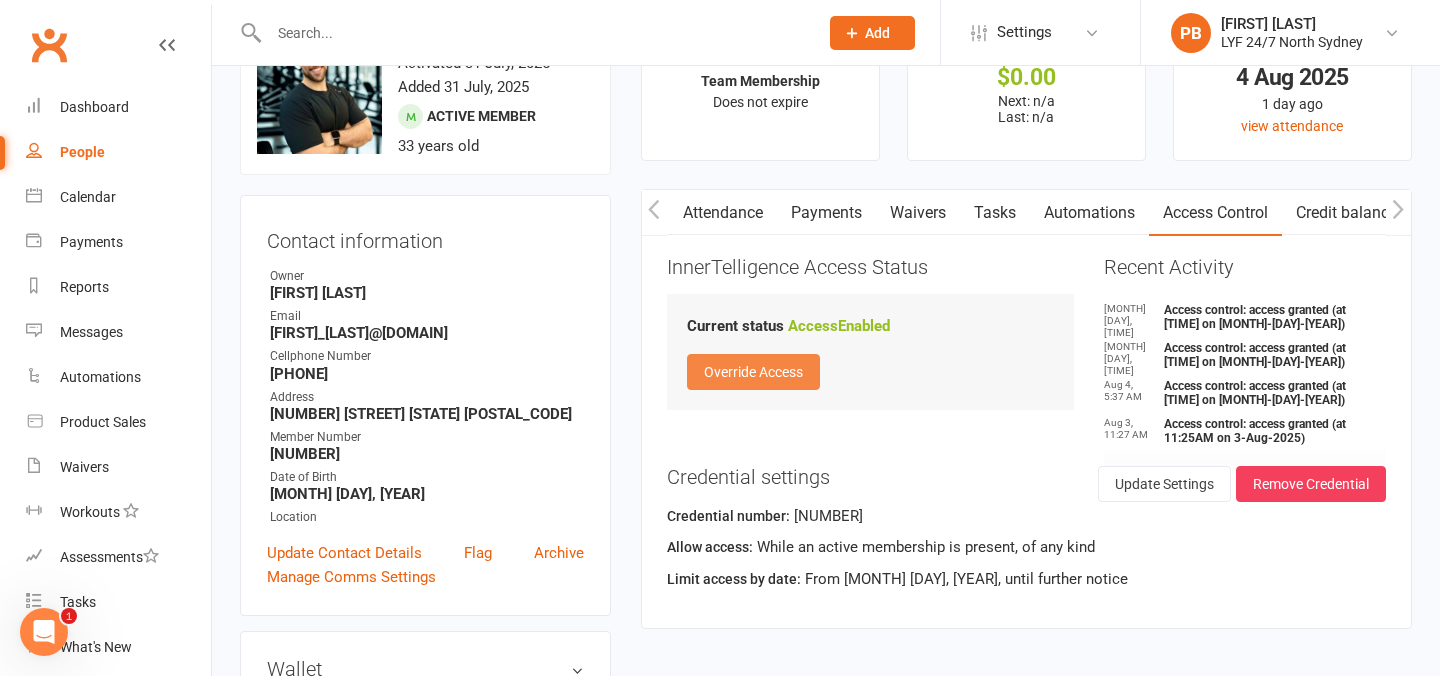 click on "Override Access" at bounding box center [753, 372] 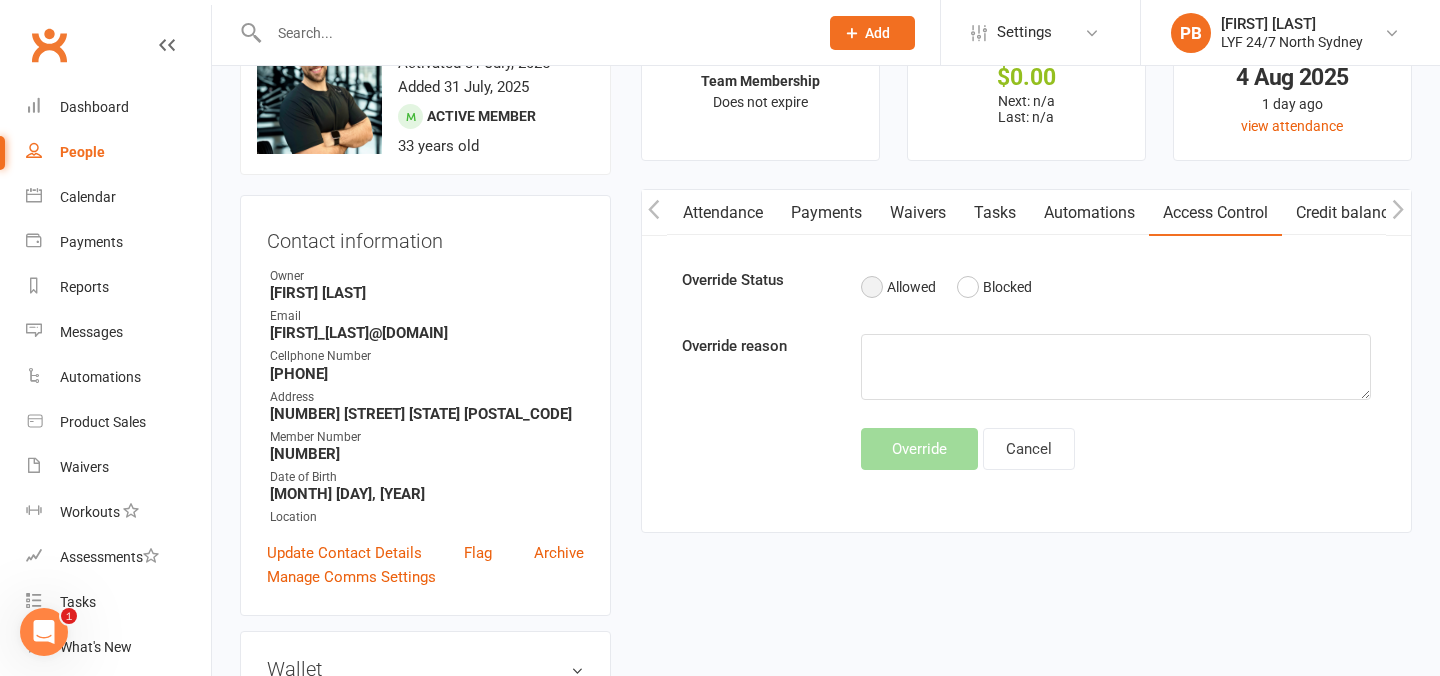 click on "Allowed" at bounding box center [898, 287] 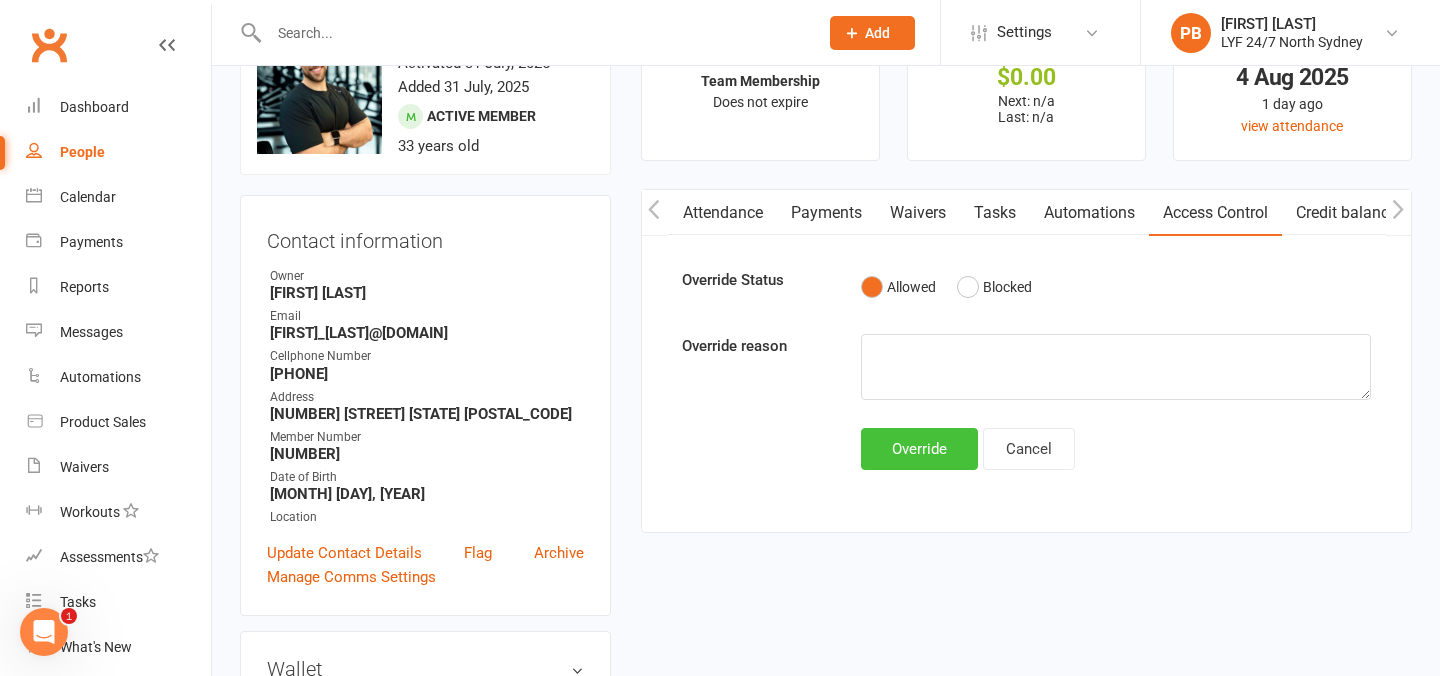 click on "Override" at bounding box center (919, 449) 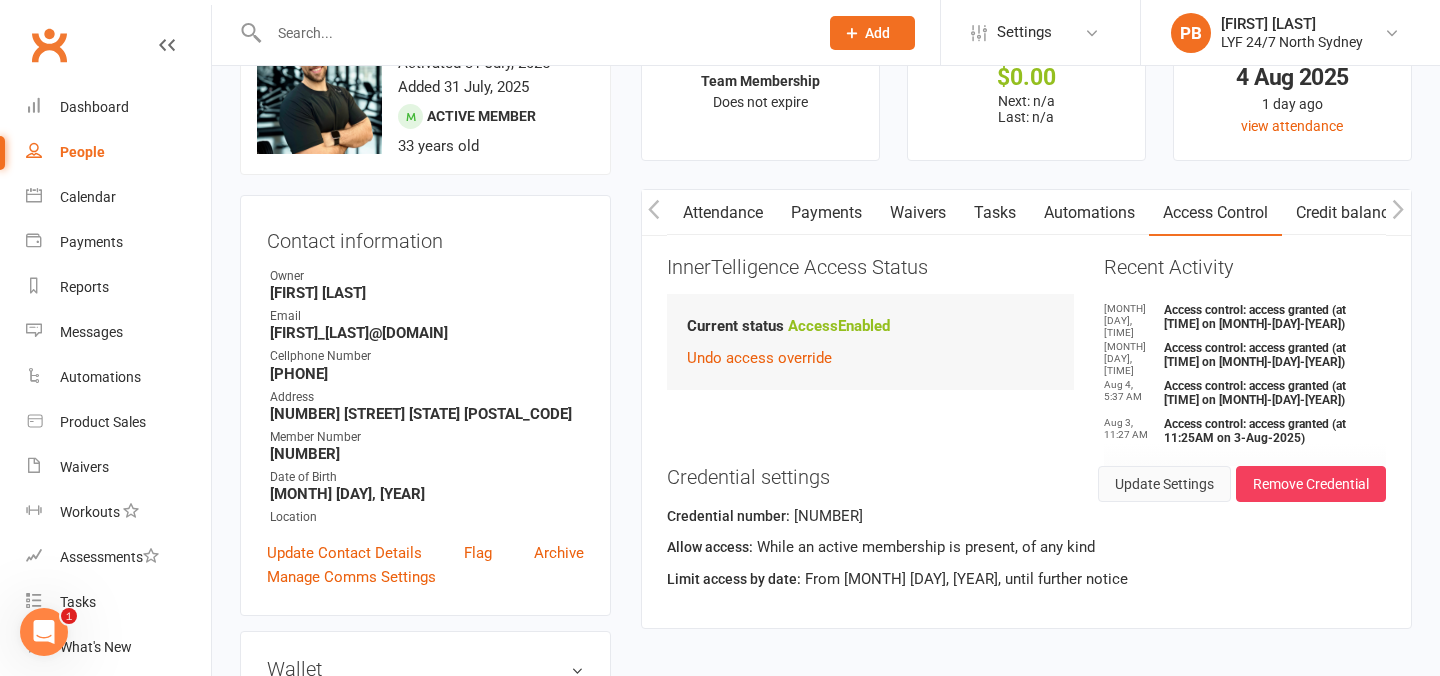 click on "Update Settings" at bounding box center [1164, 484] 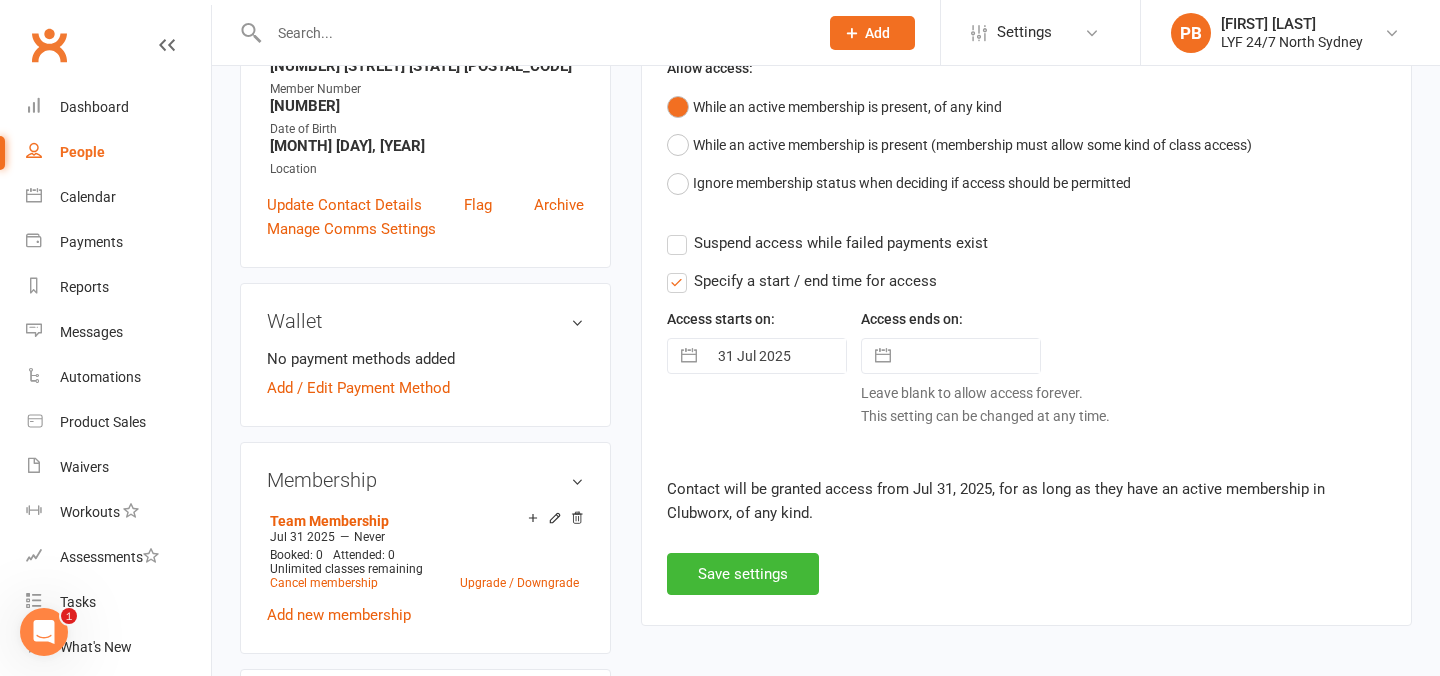 scroll, scrollTop: 433, scrollLeft: 0, axis: vertical 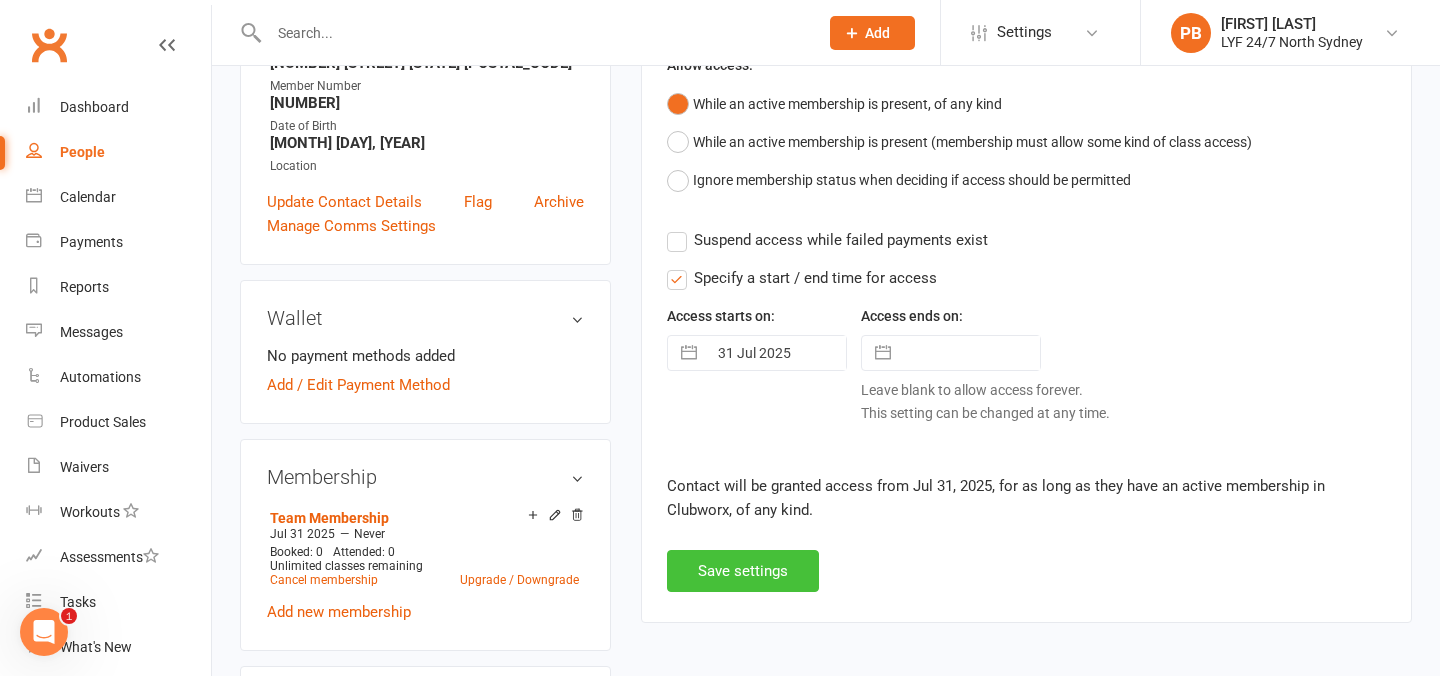 click on "Save settings" at bounding box center (743, 571) 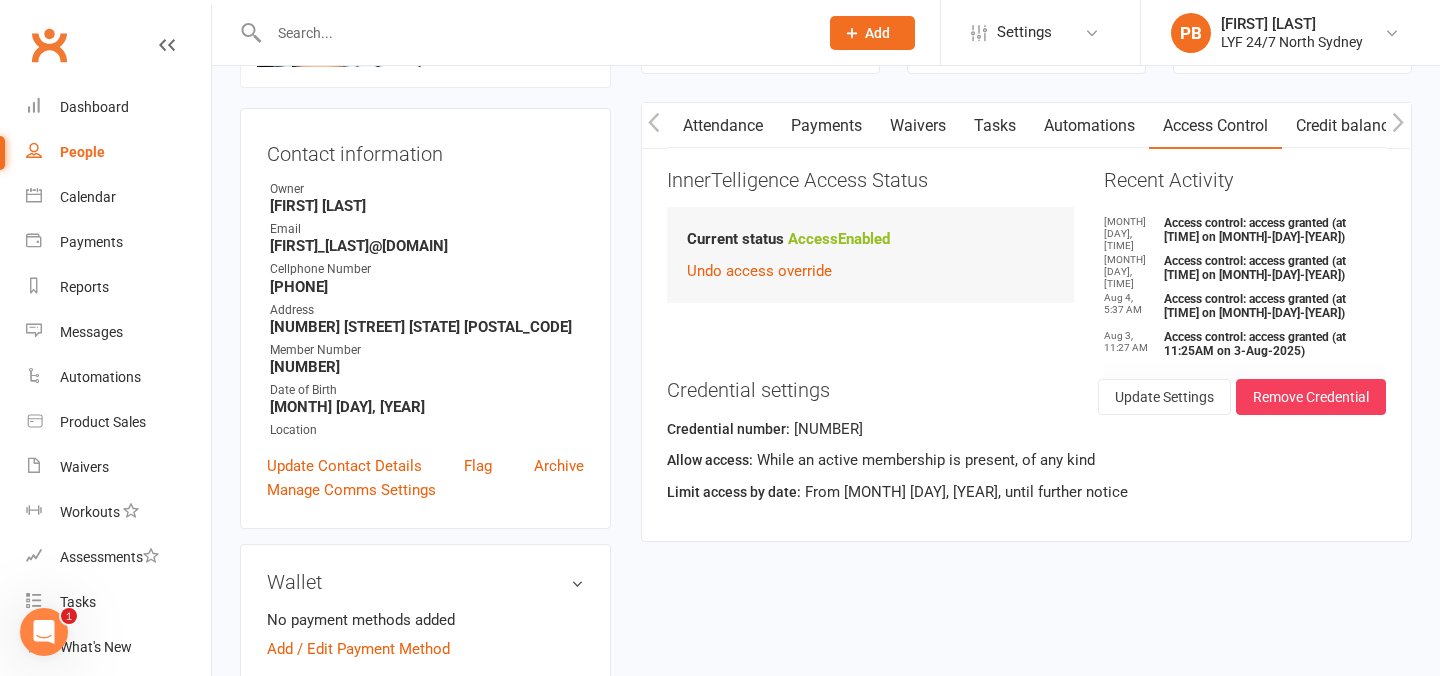 scroll, scrollTop: 162, scrollLeft: 0, axis: vertical 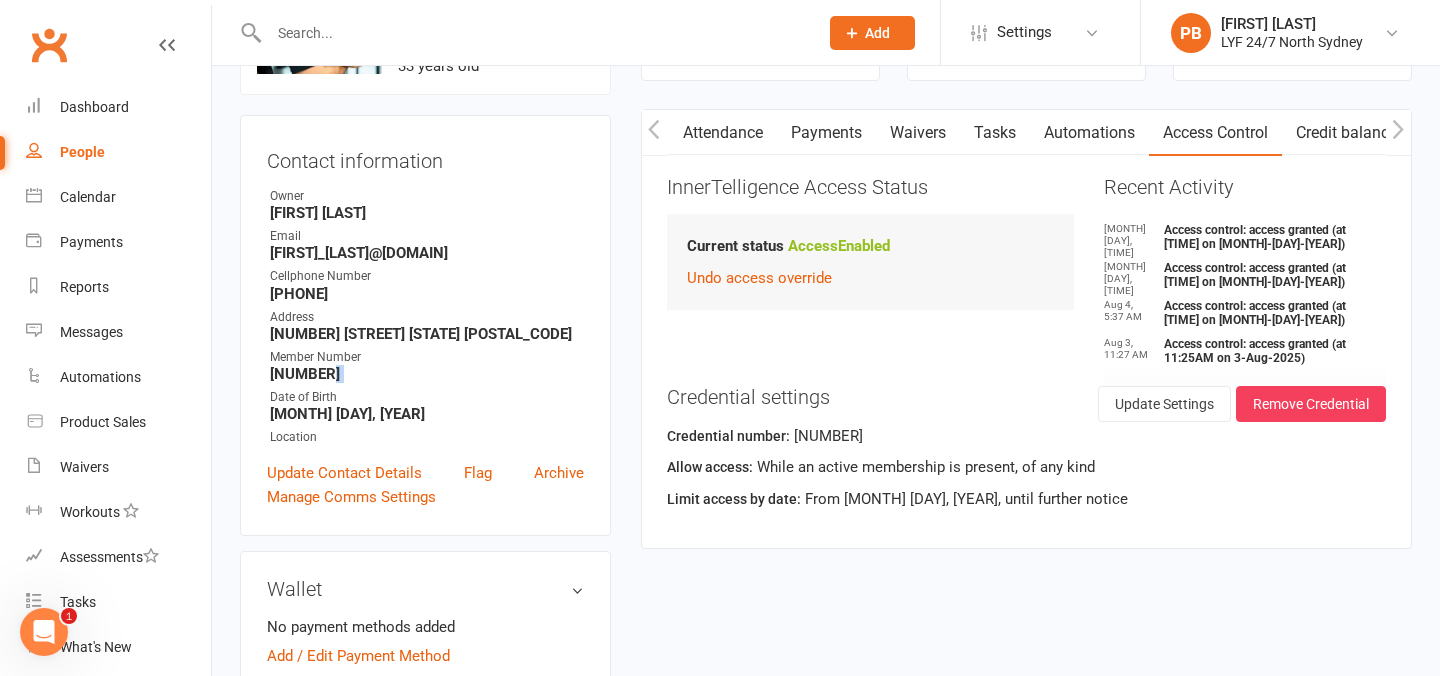 drag, startPoint x: 334, startPoint y: 372, endPoint x: 257, endPoint y: 381, distance: 77.52419 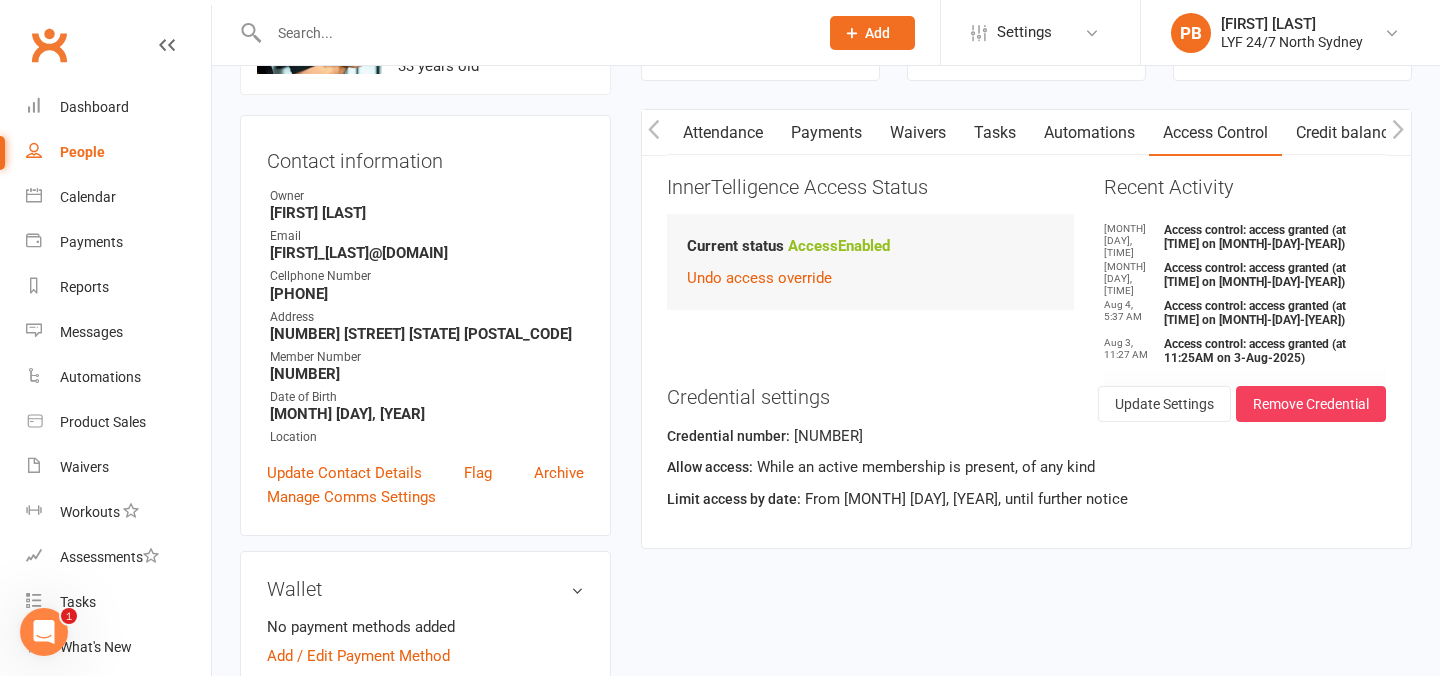 click on "[NUMBER]" at bounding box center (427, 374) 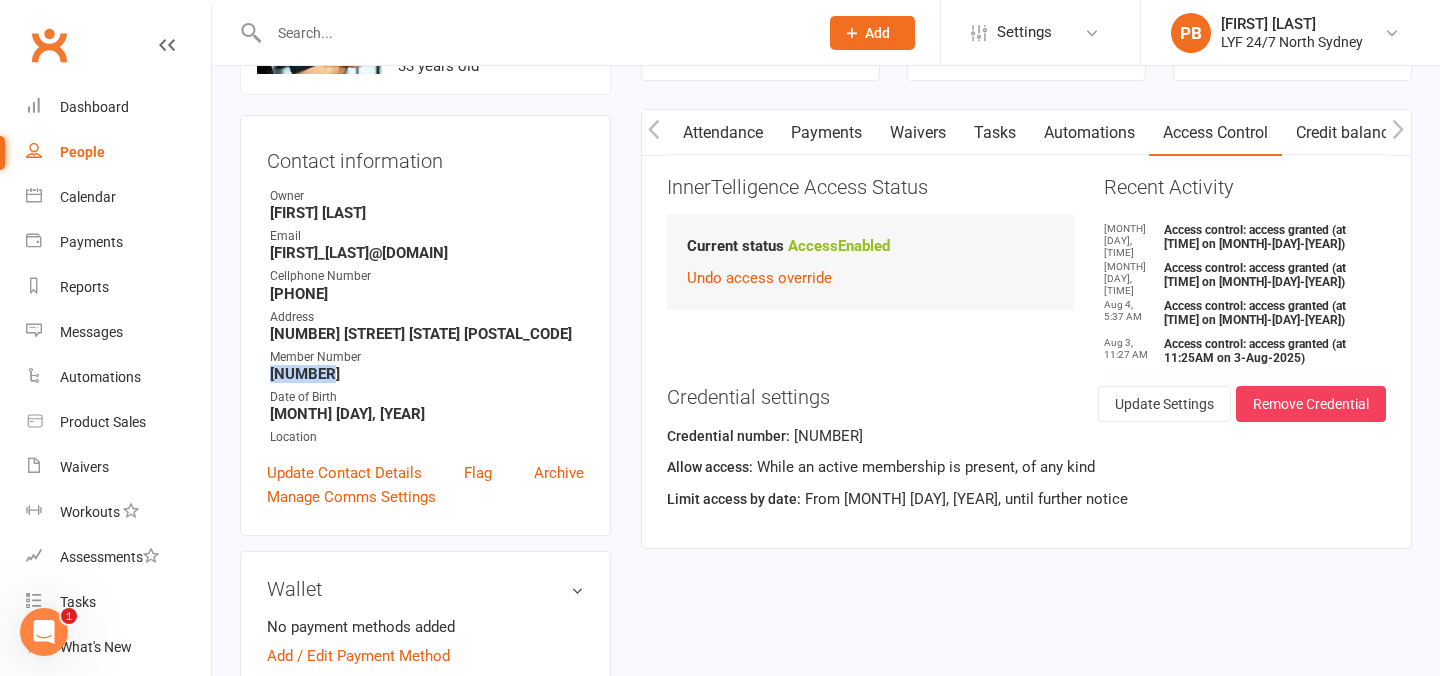 click on "[NUMBER]" at bounding box center (427, 374) 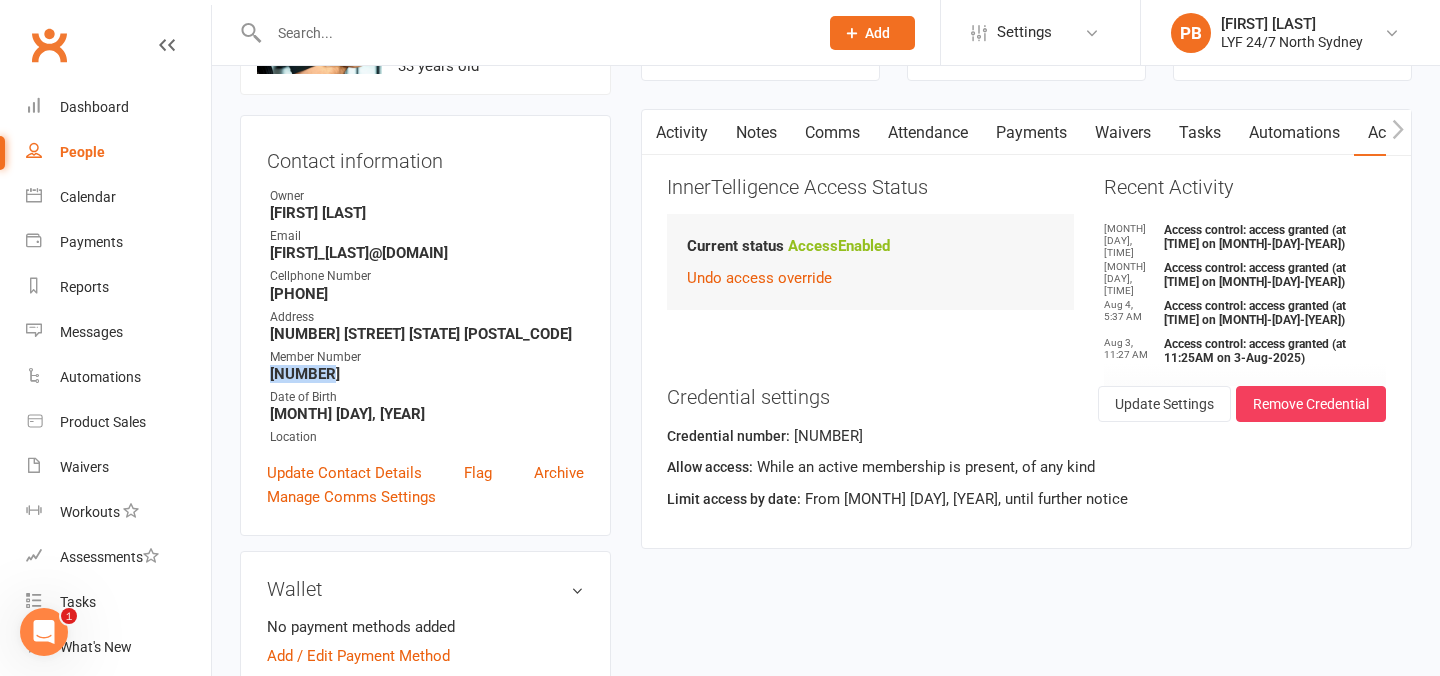 click on "Notes" at bounding box center [756, 133] 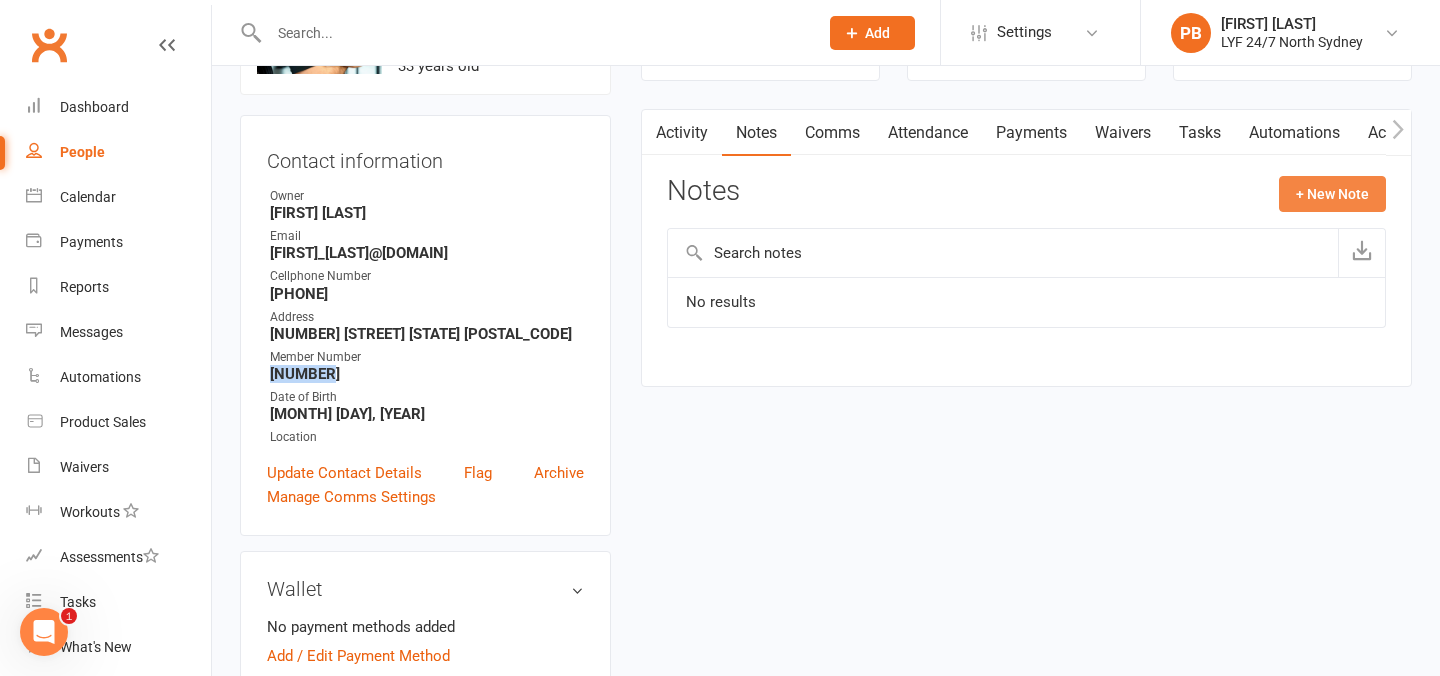 click on "+ New Note" at bounding box center [1332, 194] 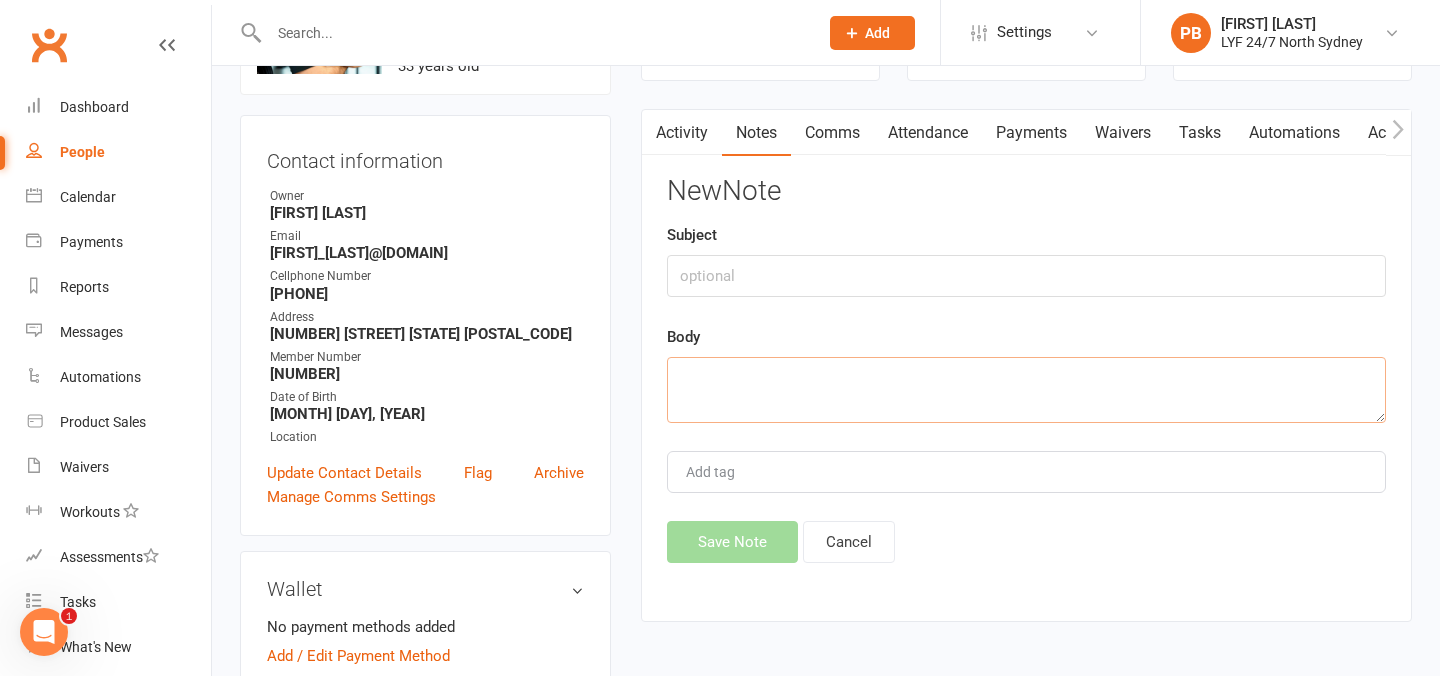 click at bounding box center (1026, 390) 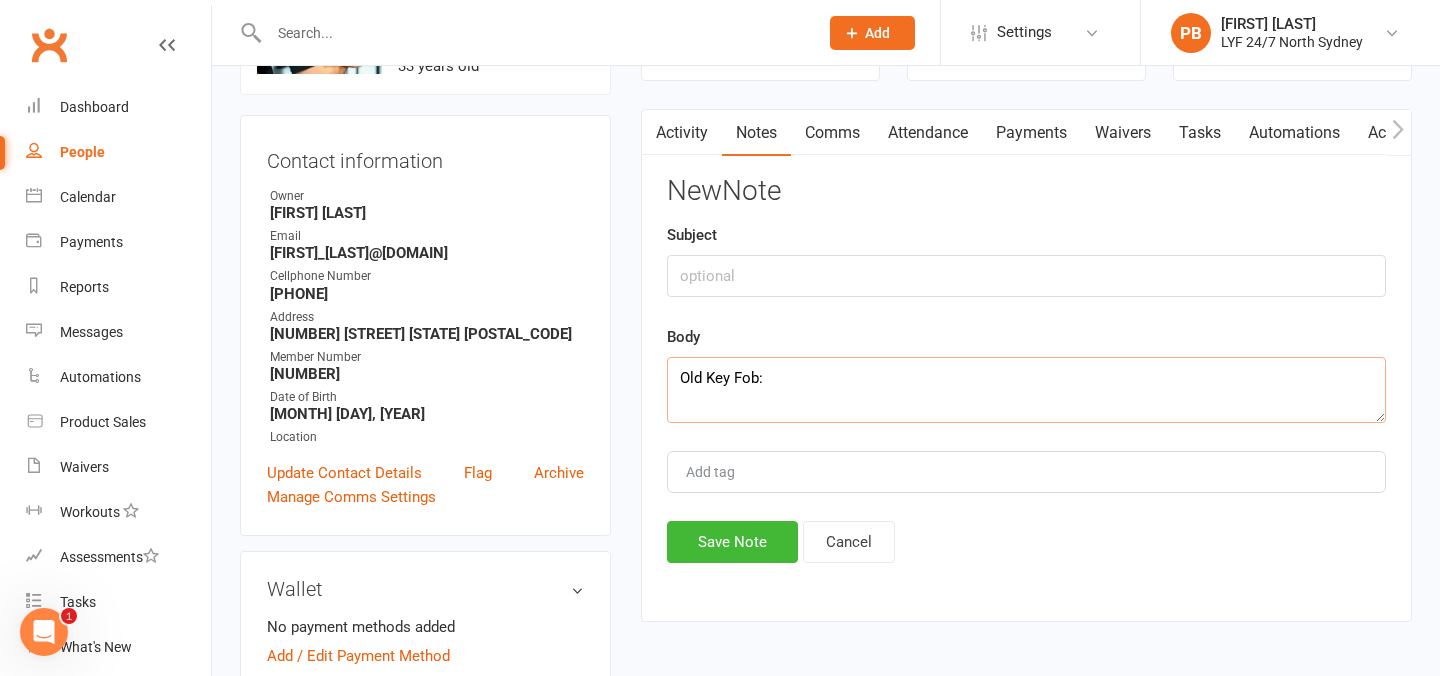 paste on "[NUMBER]" 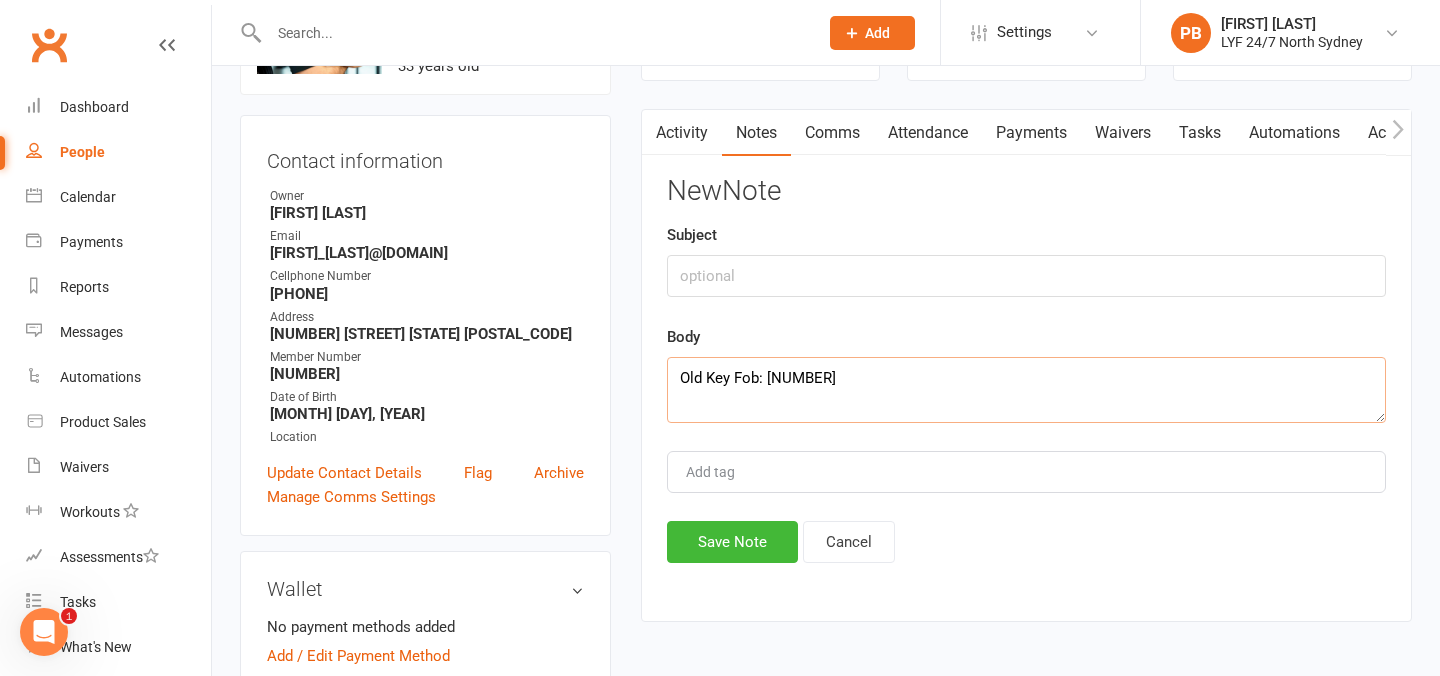 type on "Old Key Fob: [NUMBER]" 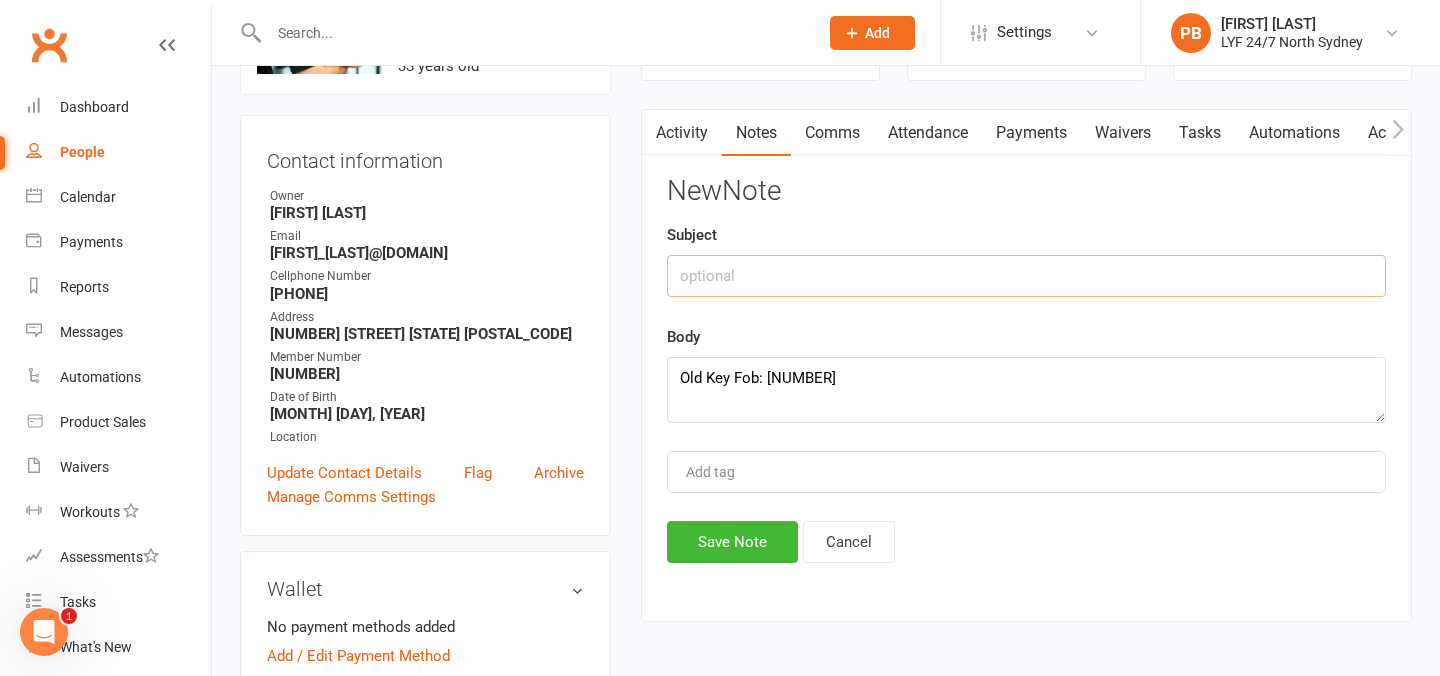 click at bounding box center (1026, 276) 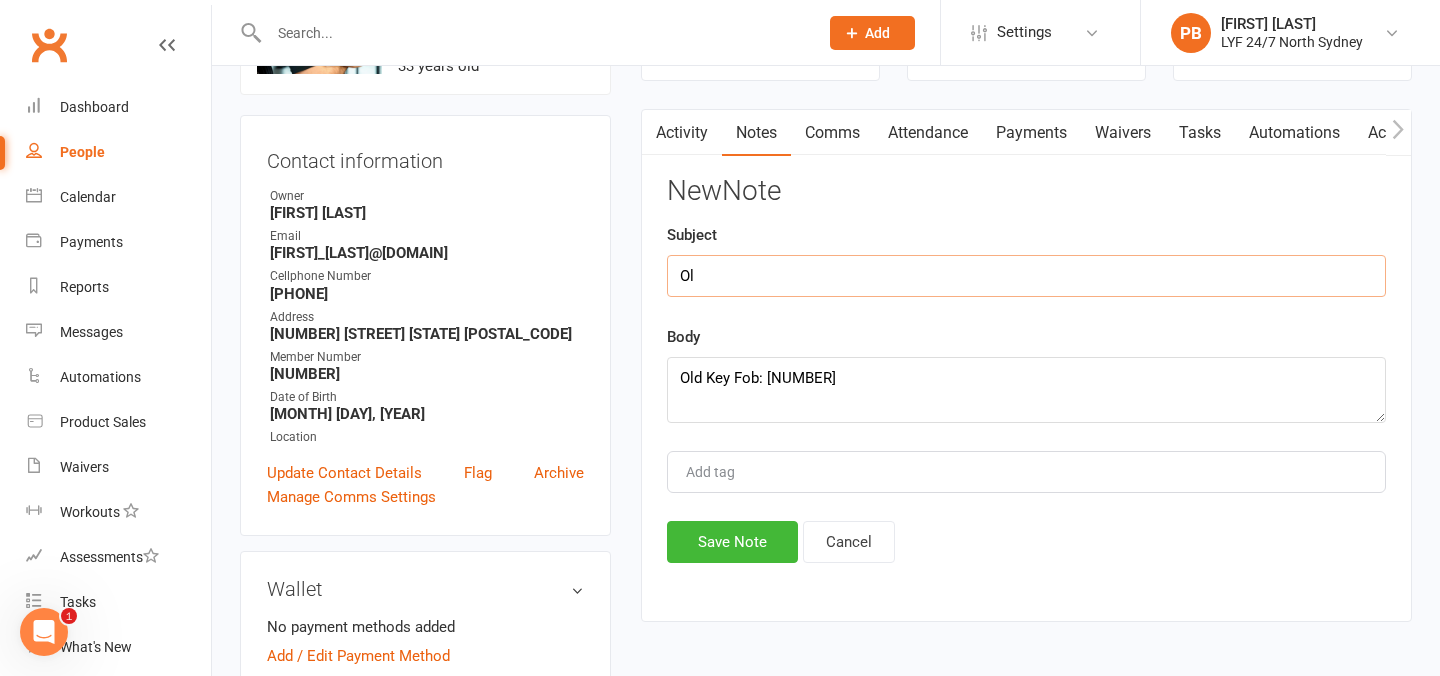 type on "O" 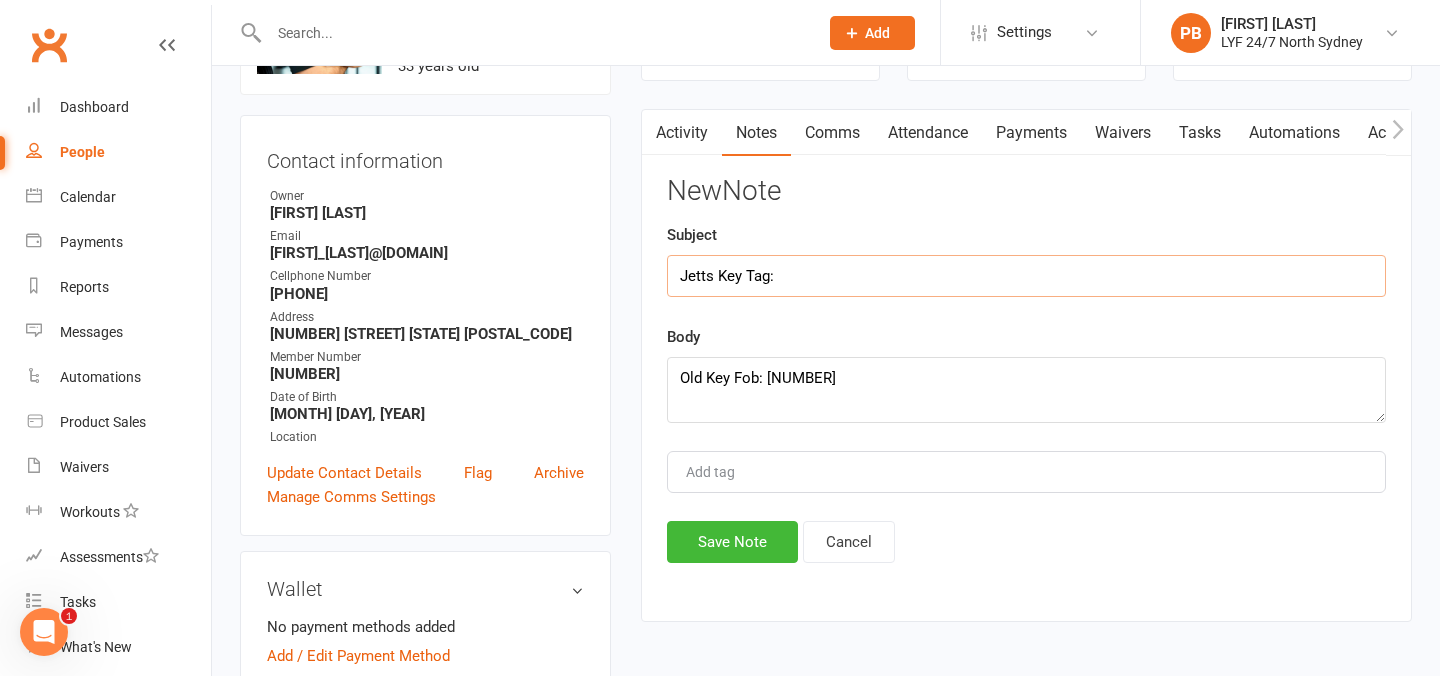 paste on "[NUMBER]" 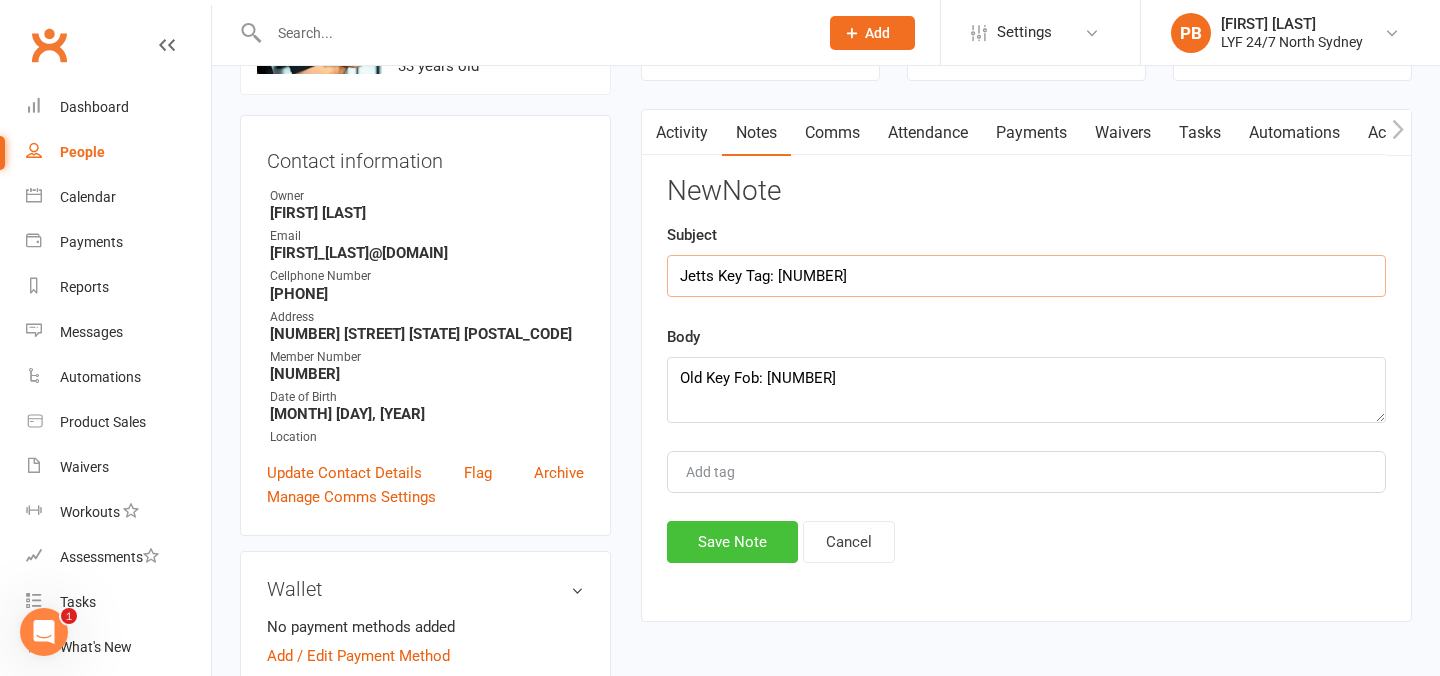 type on "Jetts Key Tag: [NUMBER]" 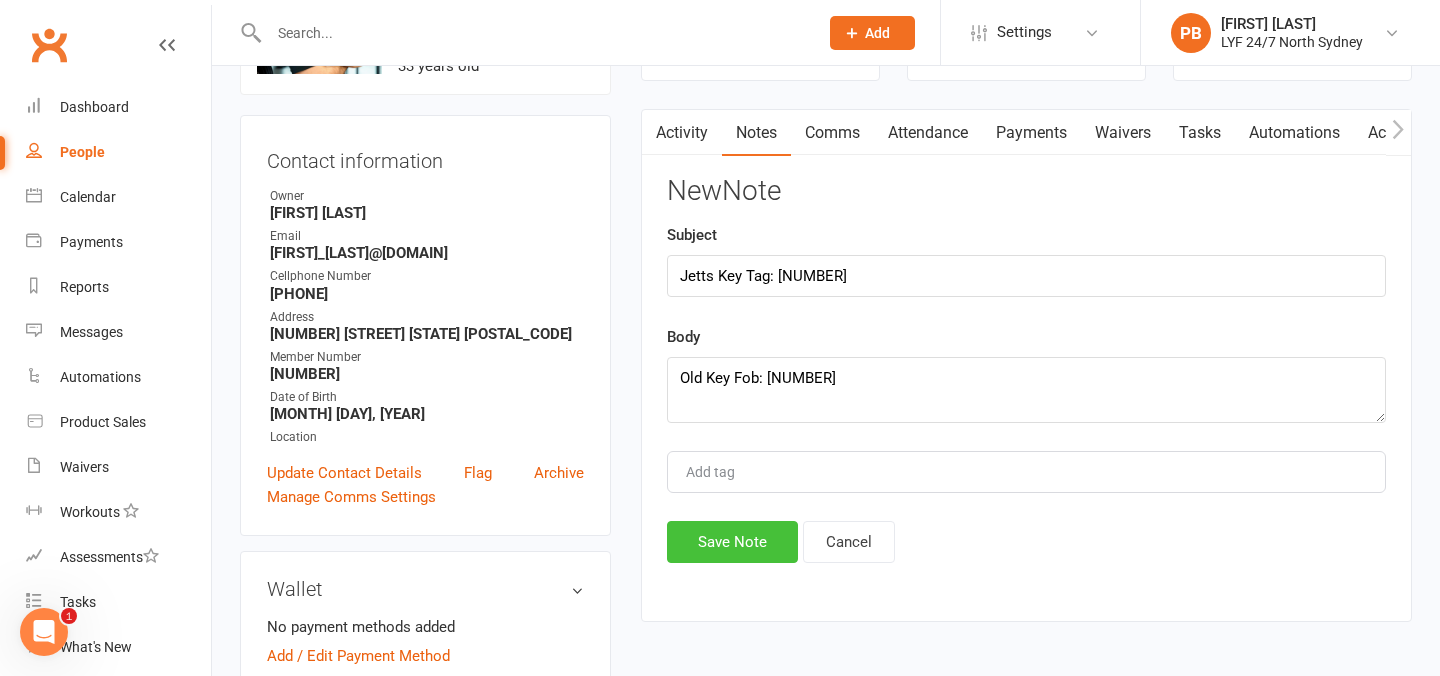 click on "Save Note" at bounding box center (732, 542) 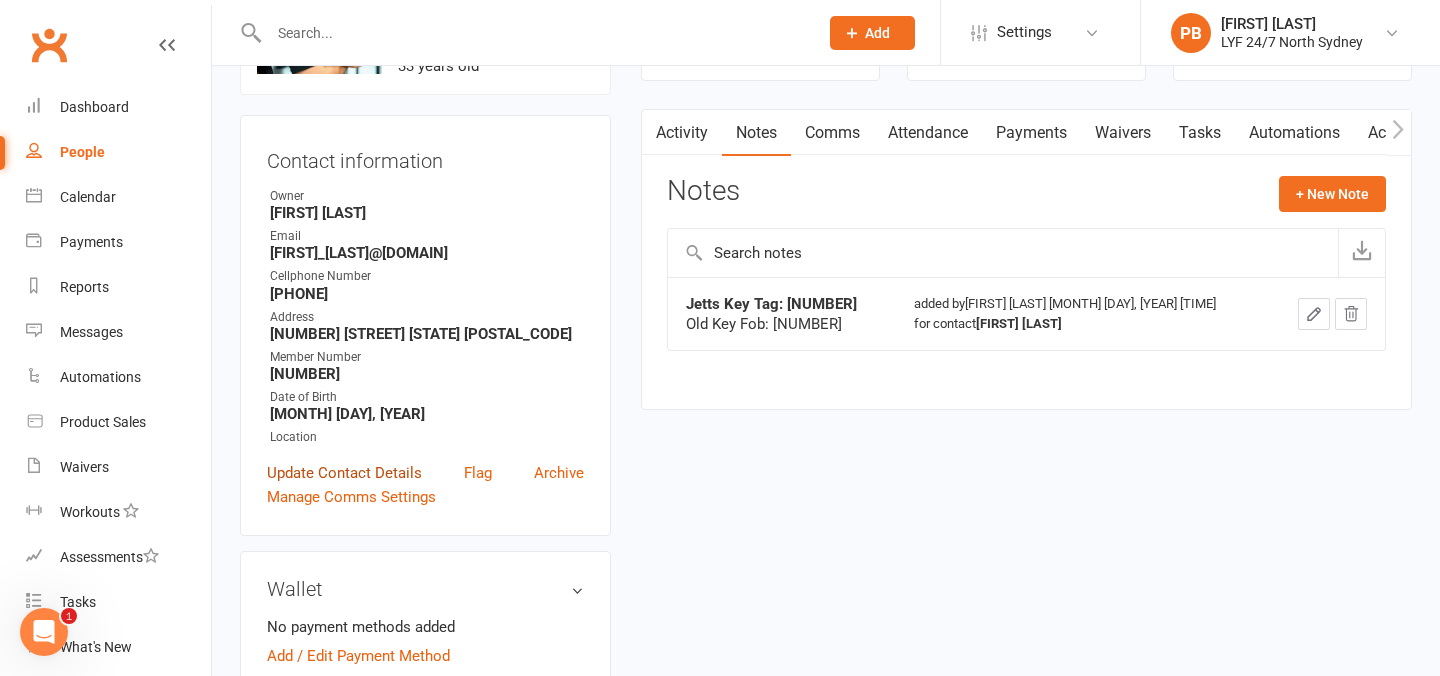 click on "Update Contact Details" at bounding box center (344, 473) 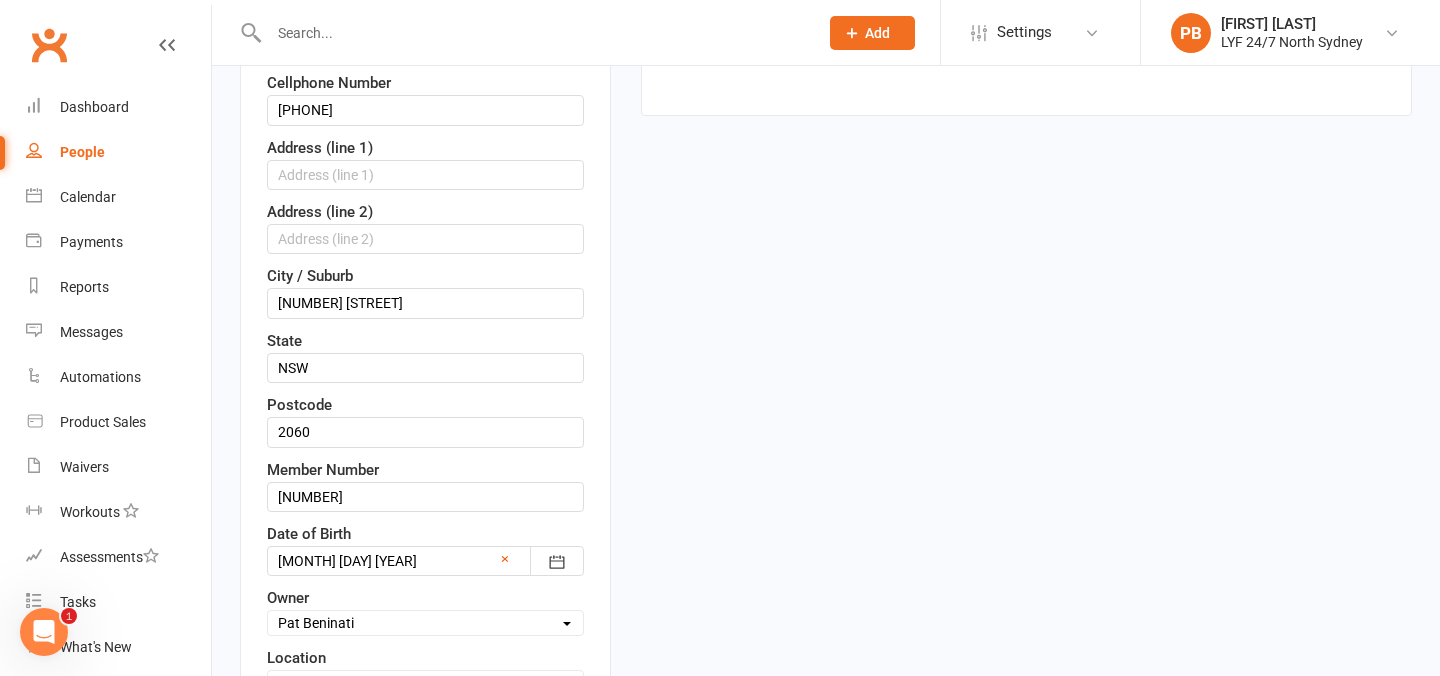 scroll, scrollTop: 470, scrollLeft: 0, axis: vertical 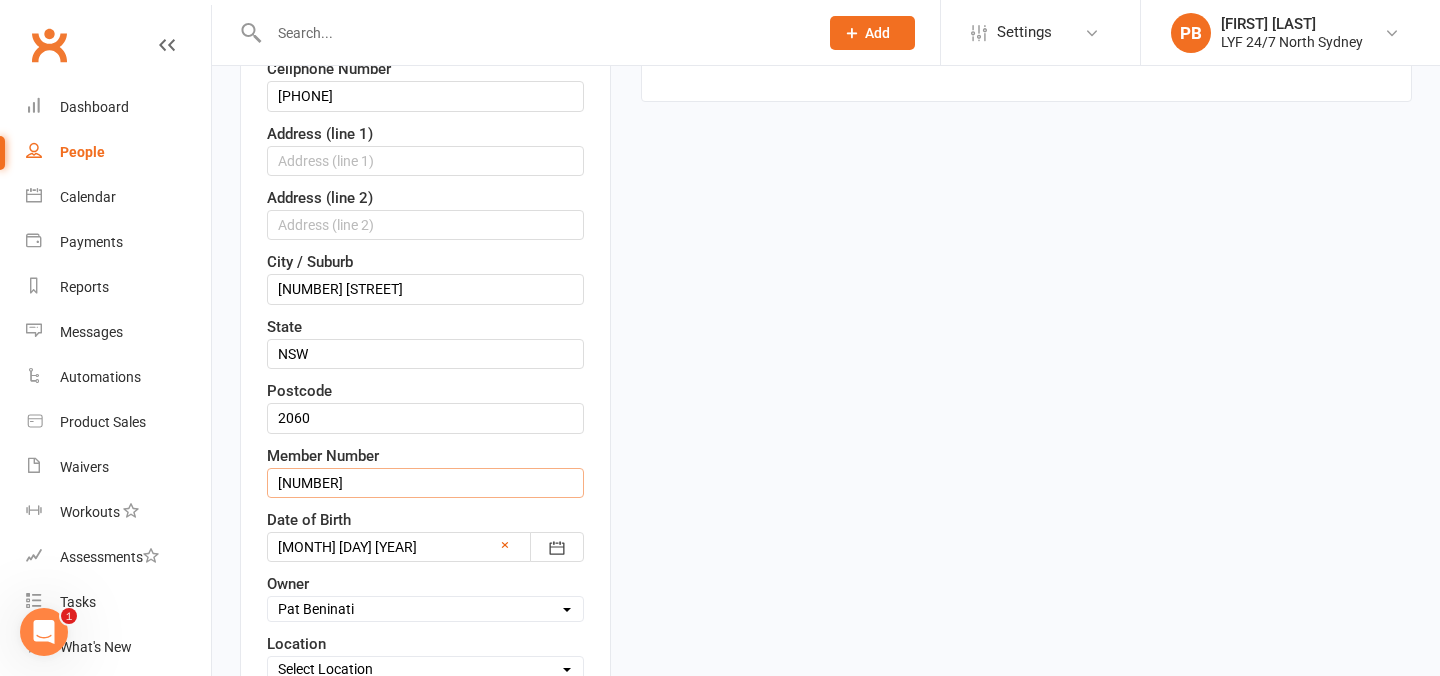 click on "[NUMBER]" at bounding box center [425, 483] 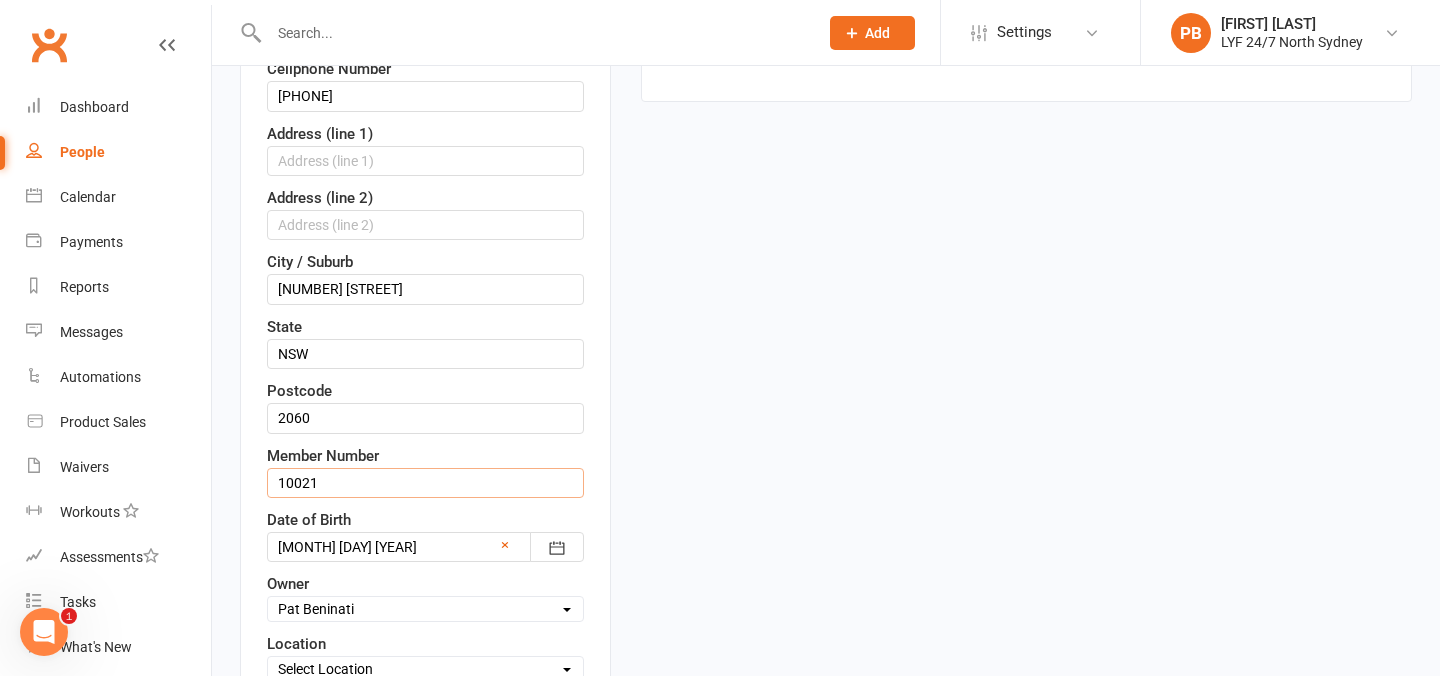 click on "10021" at bounding box center [425, 483] 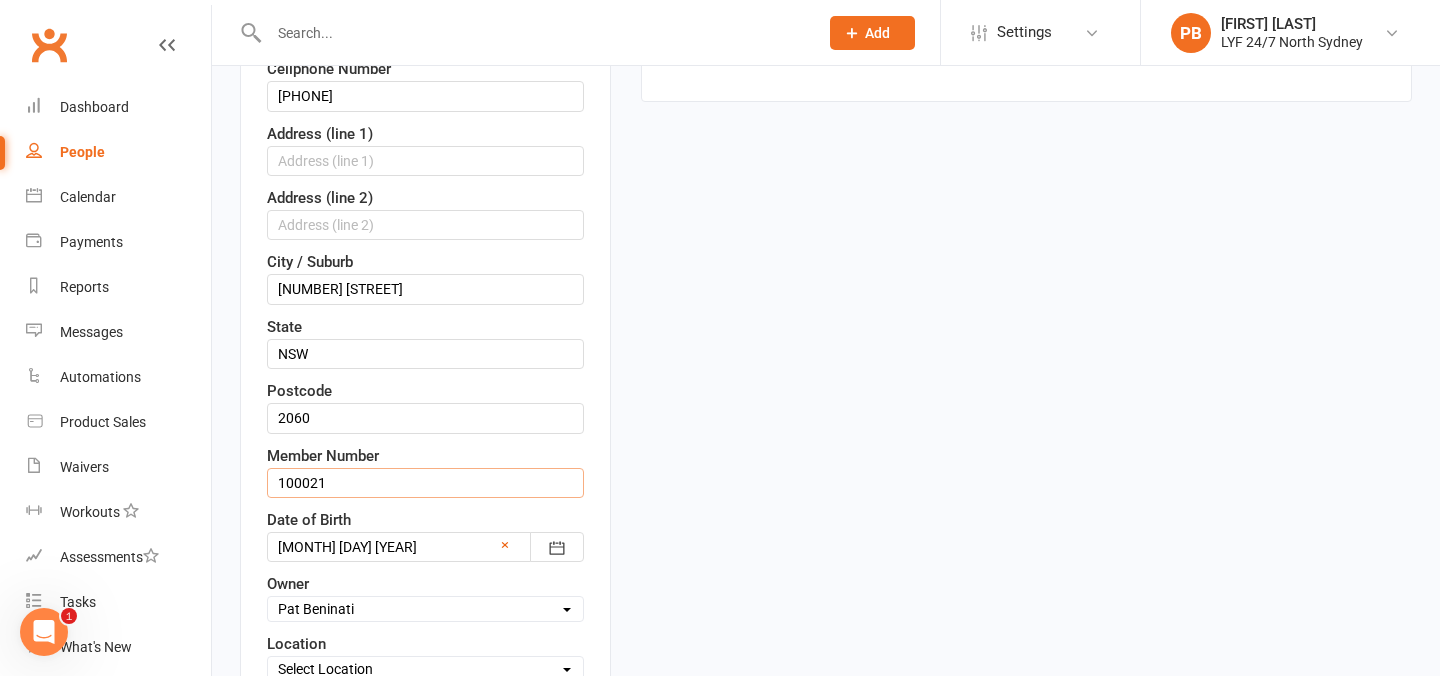 click on "100021" at bounding box center (425, 483) 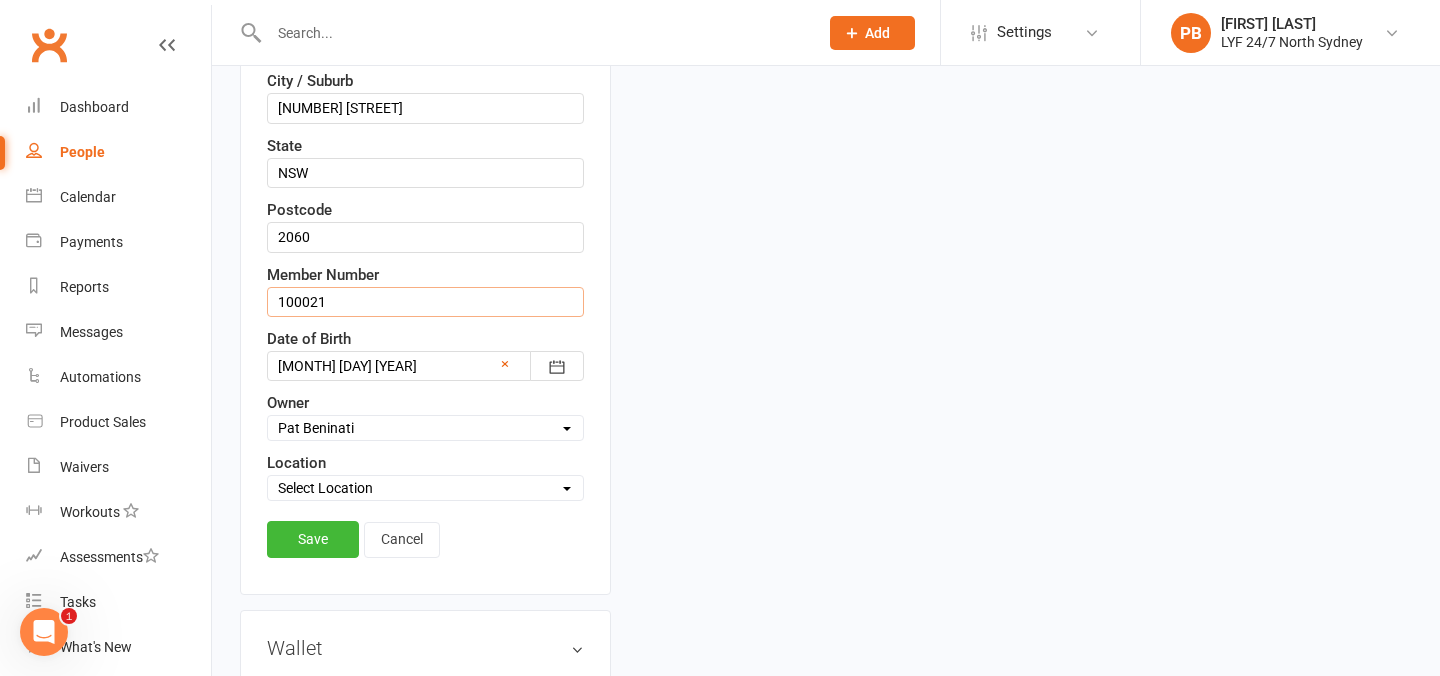 scroll, scrollTop: 750, scrollLeft: 0, axis: vertical 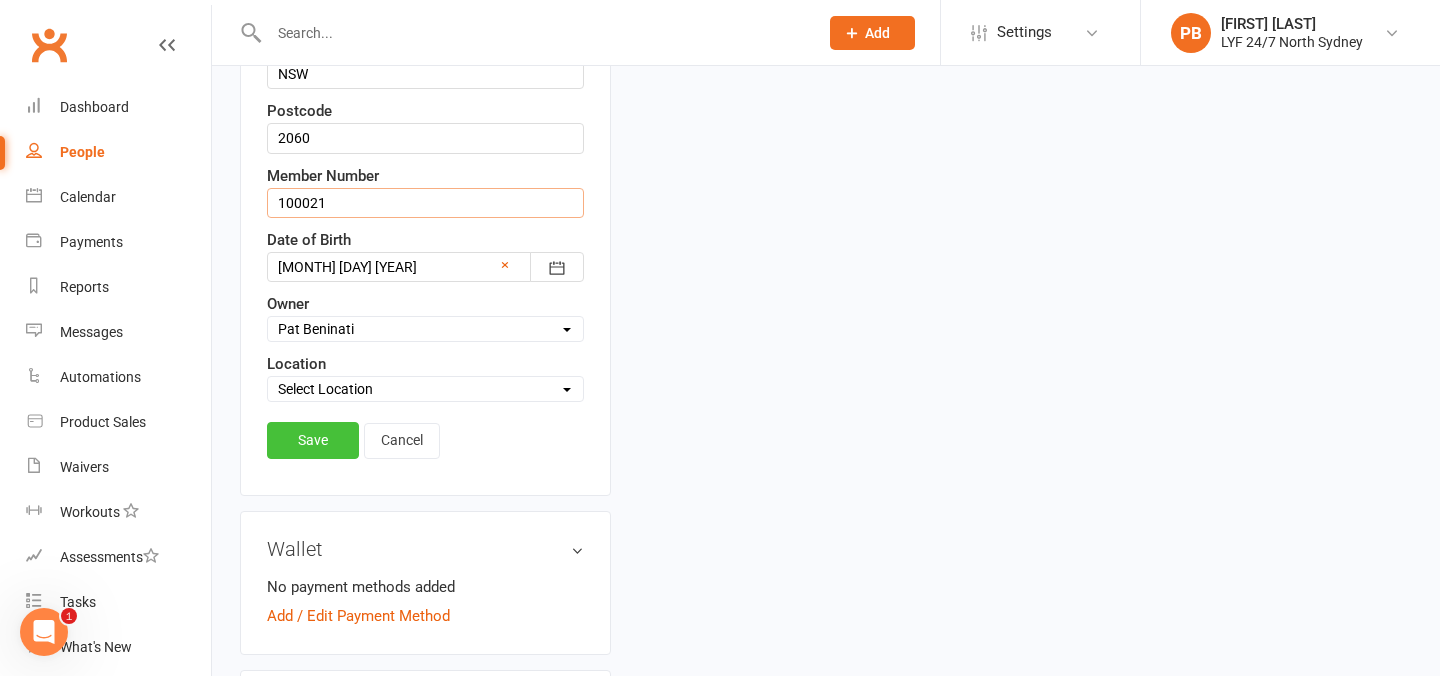 type on "100021" 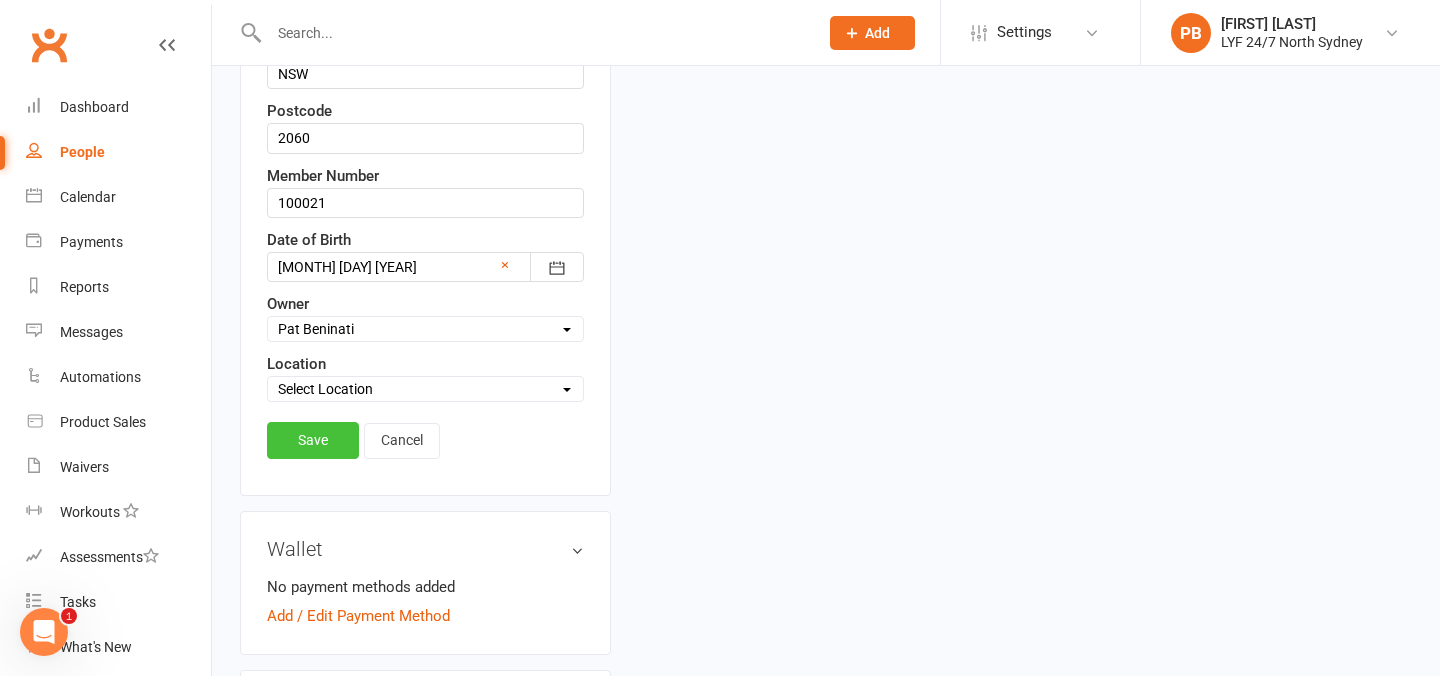 click on "Save" at bounding box center (313, 440) 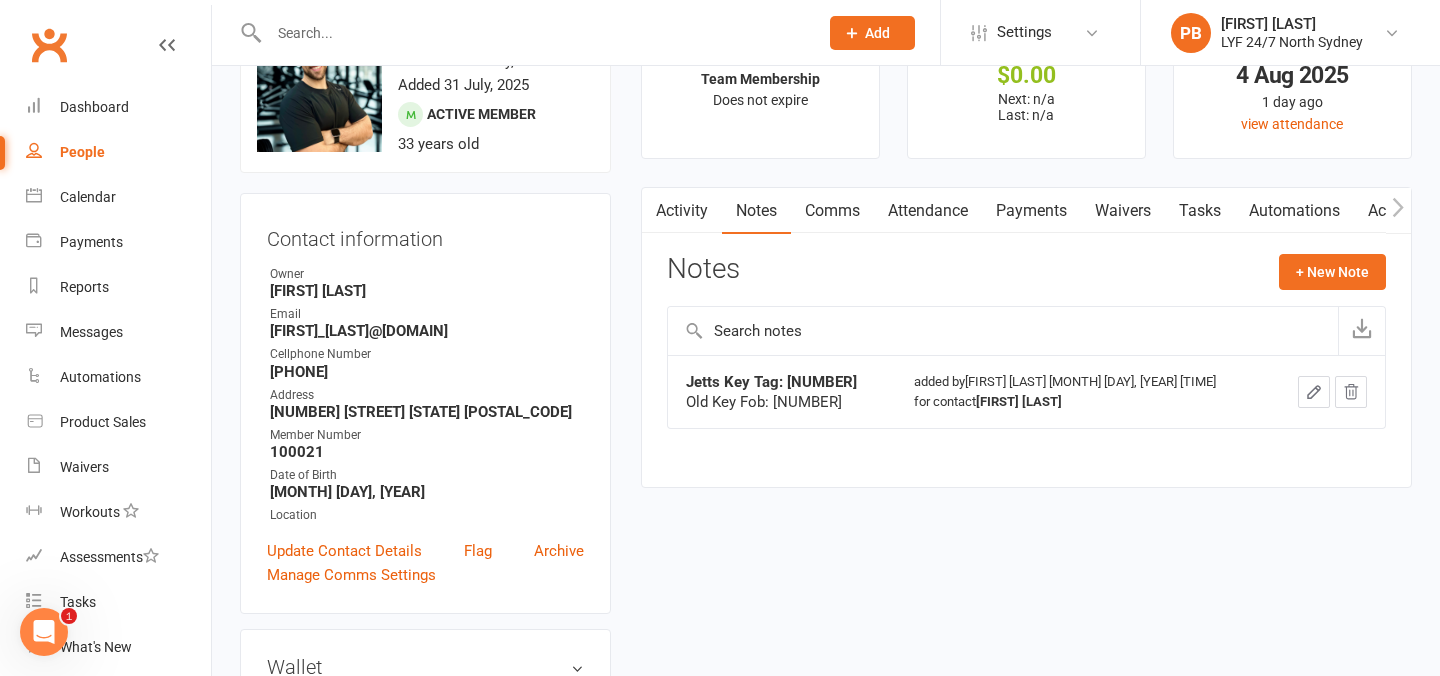 scroll, scrollTop: 0, scrollLeft: 0, axis: both 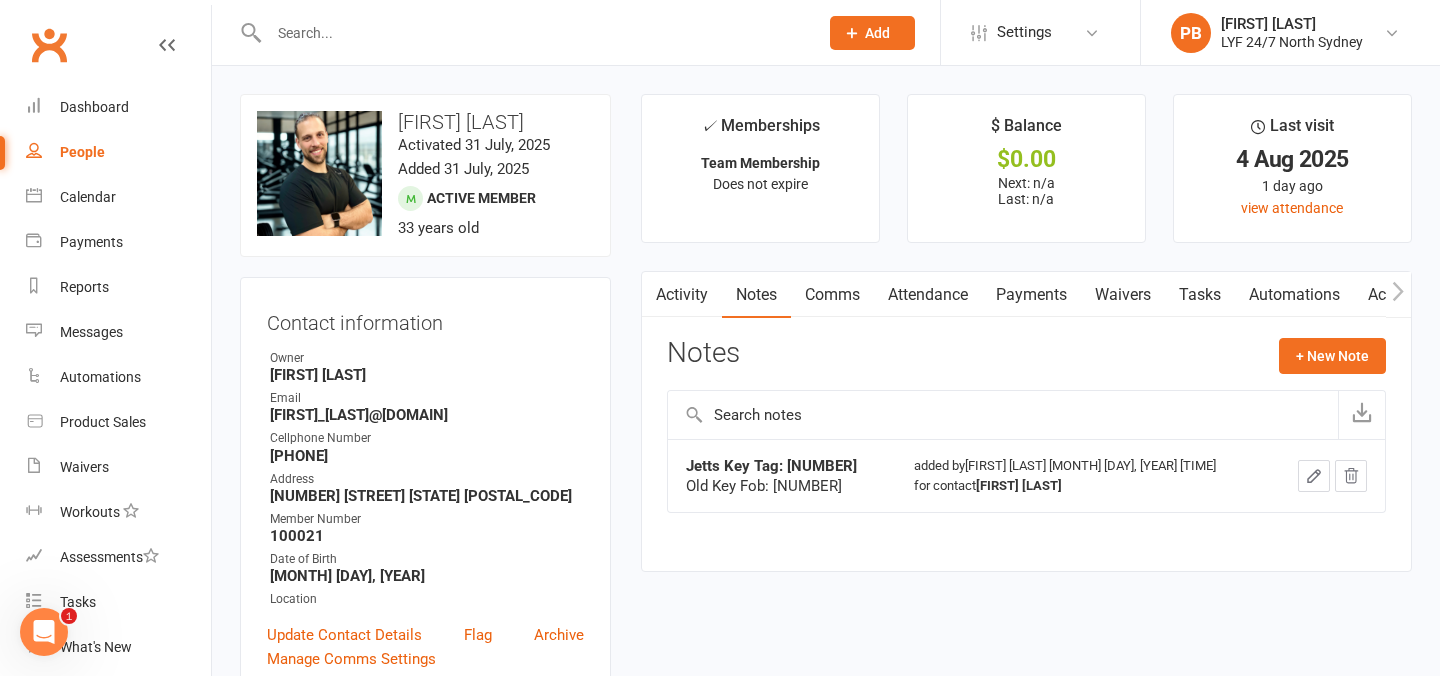 click at bounding box center [1398, 294] 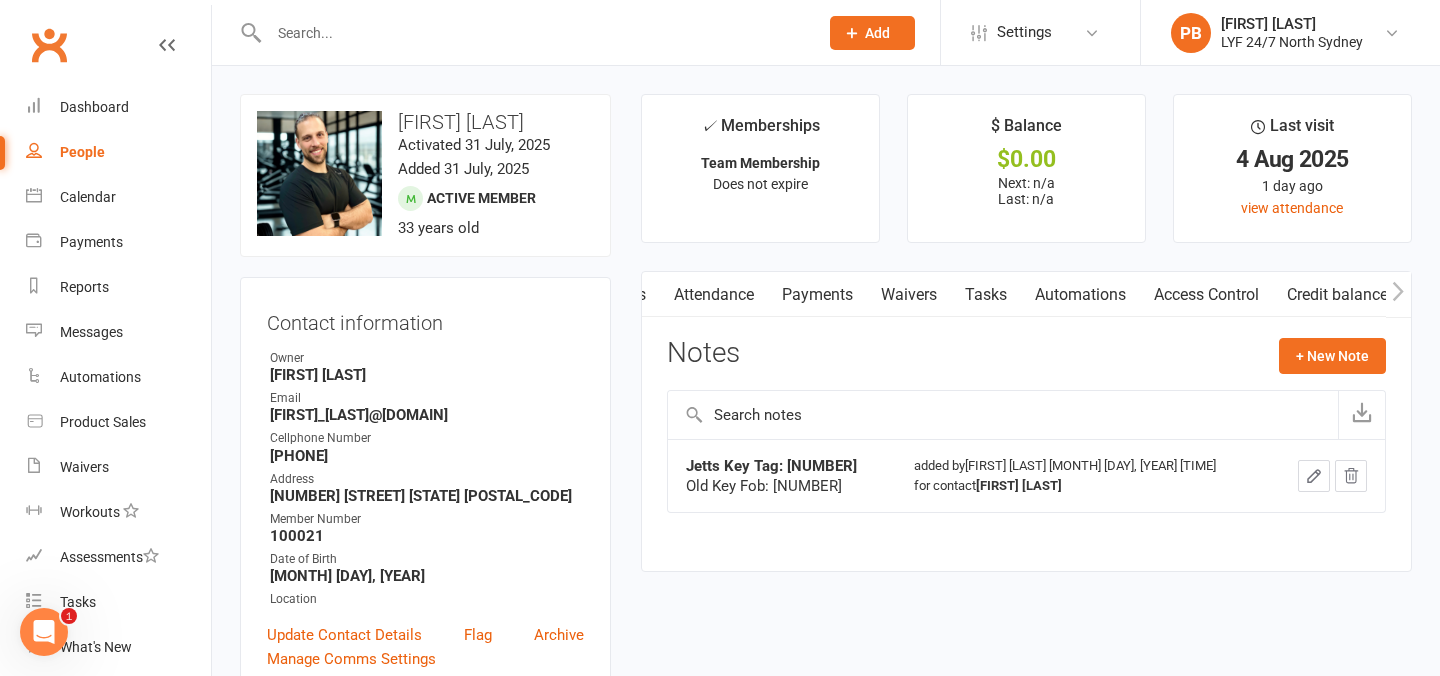 scroll, scrollTop: 0, scrollLeft: 214, axis: horizontal 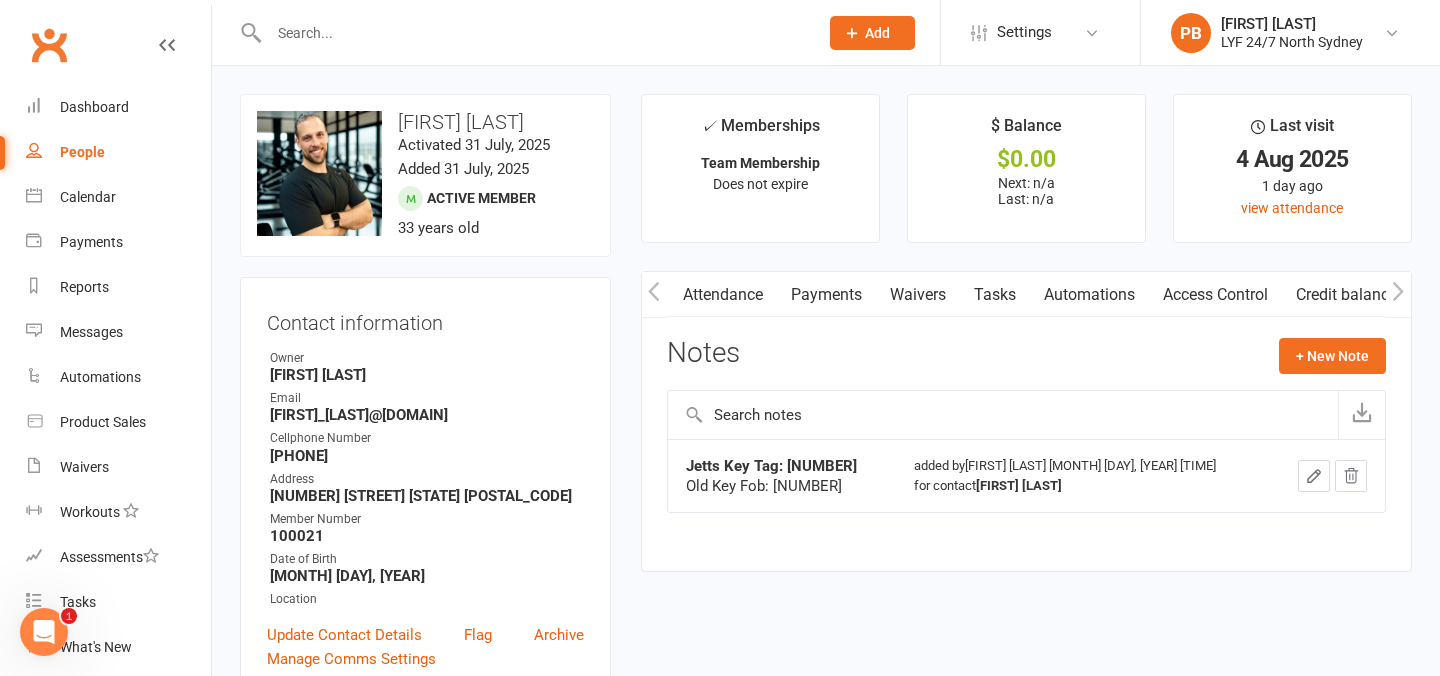 click on "Access Control" at bounding box center [1215, 295] 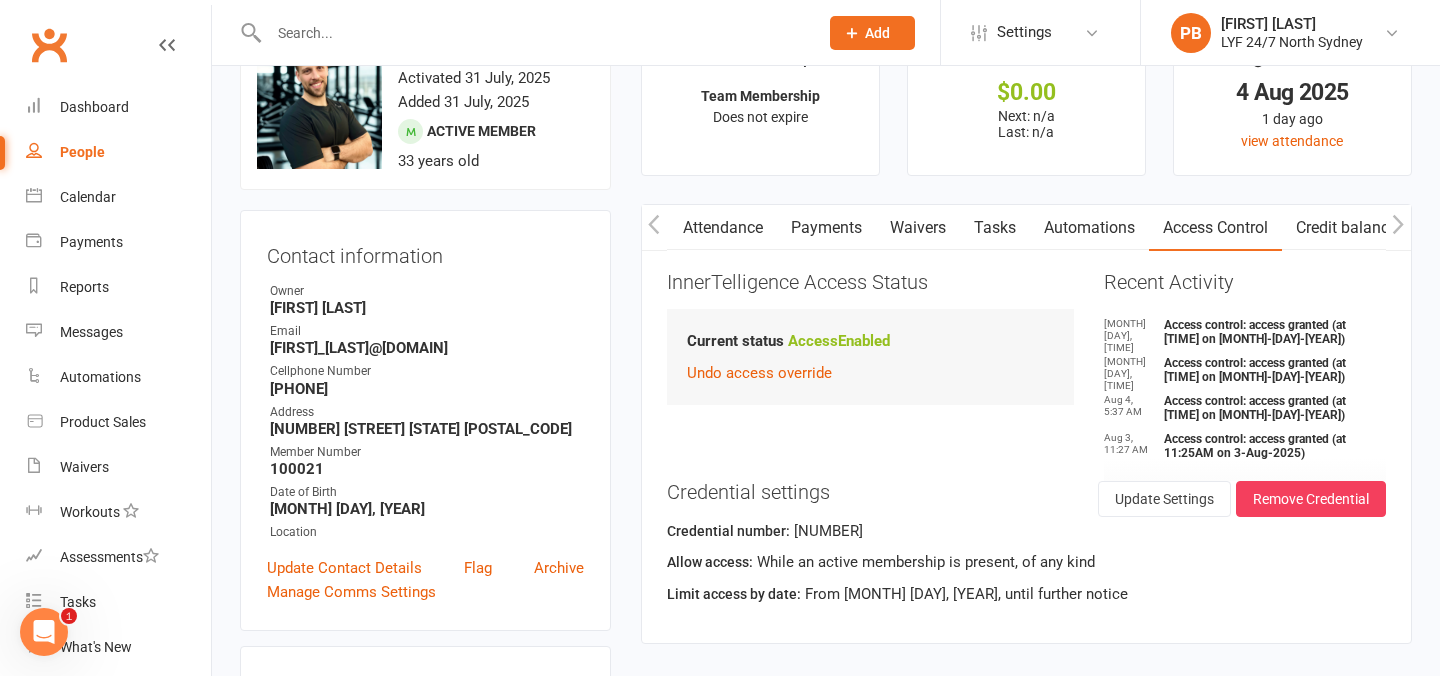 scroll, scrollTop: 159, scrollLeft: 0, axis: vertical 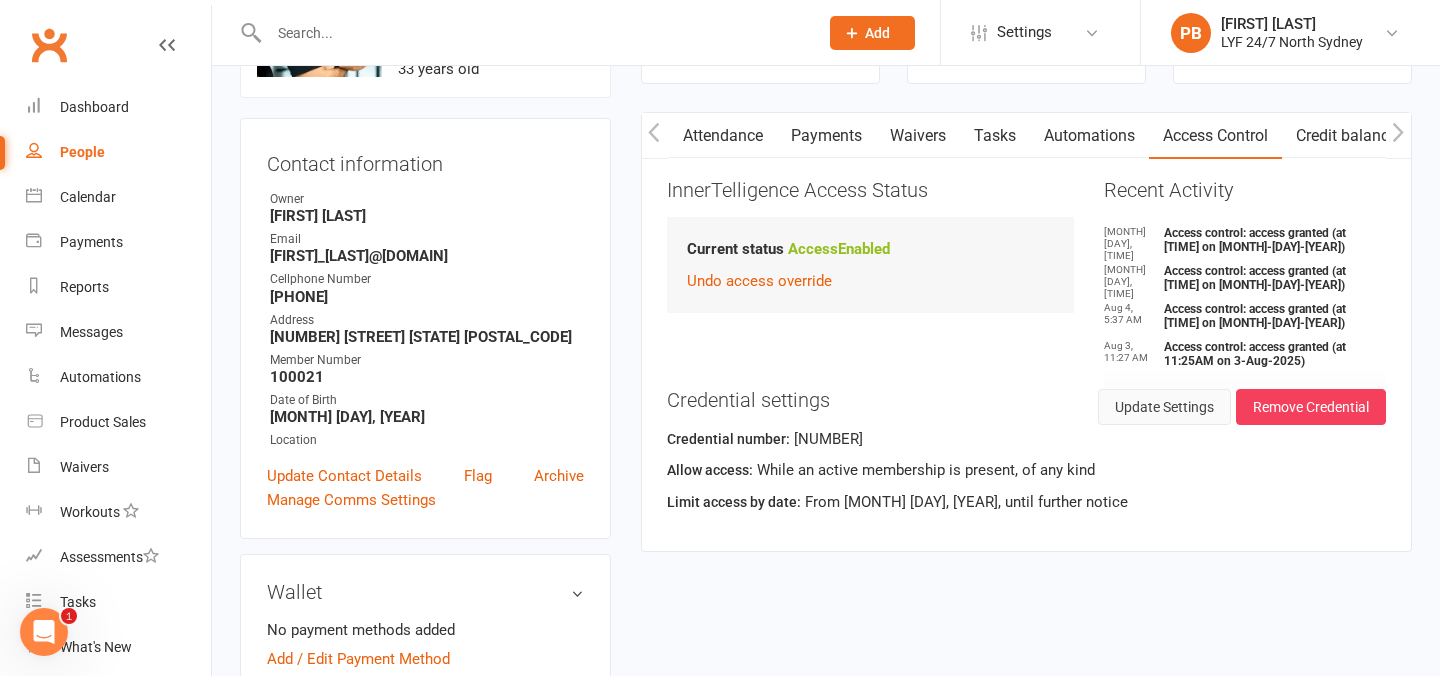 click on "Update Settings" at bounding box center [1164, 407] 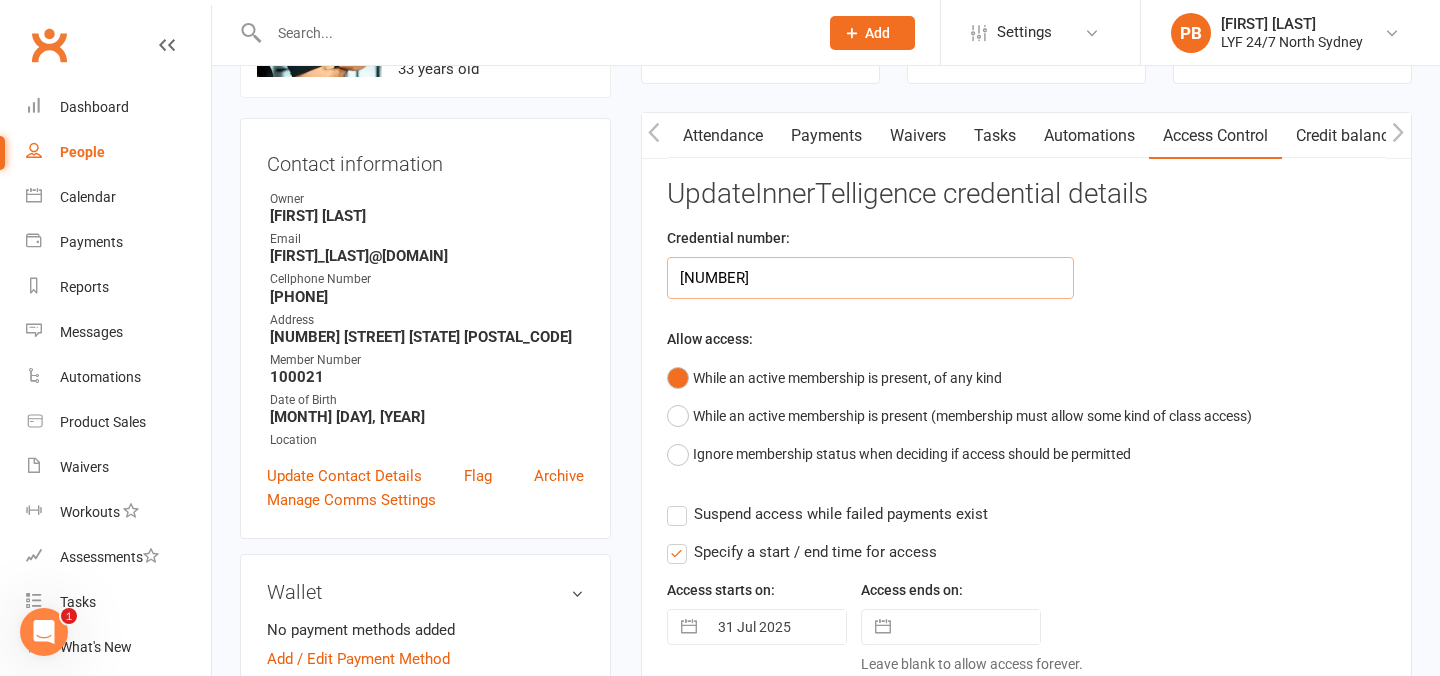 click on "[NUMBER]" at bounding box center (870, 278) 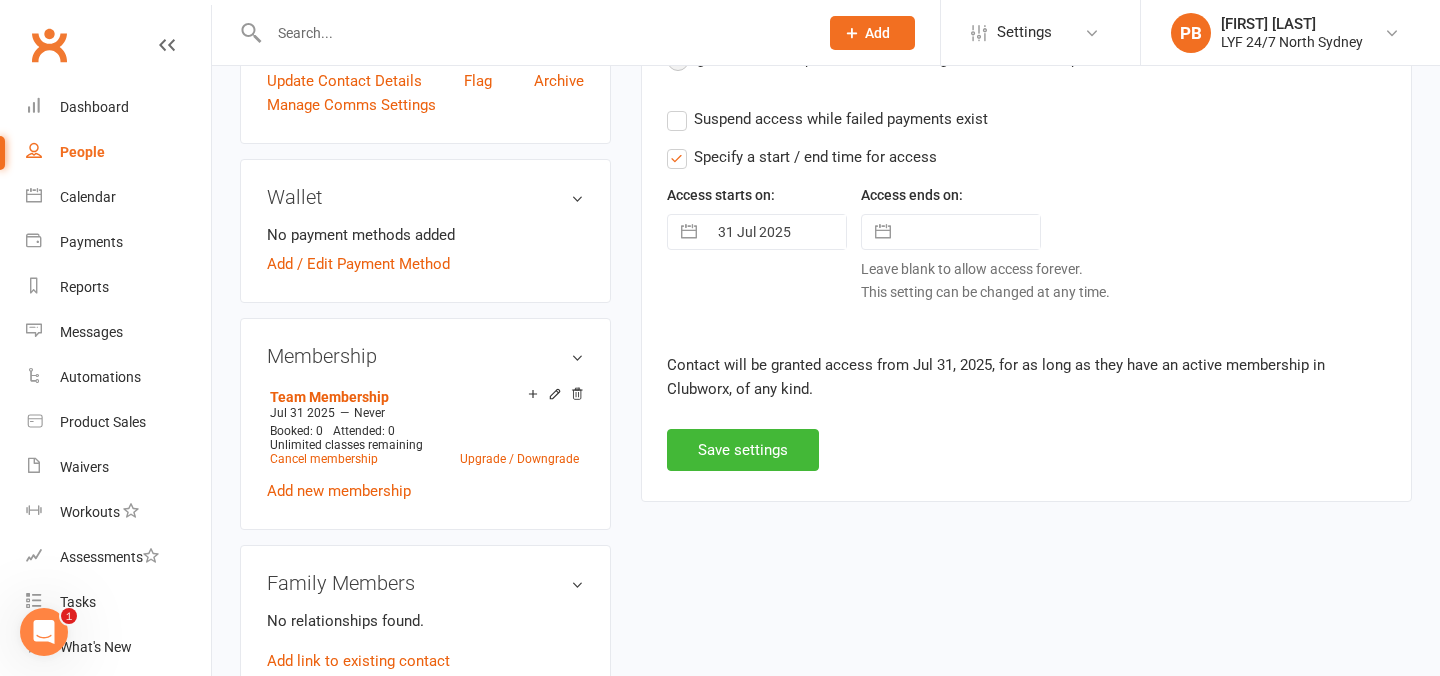scroll, scrollTop: 587, scrollLeft: 0, axis: vertical 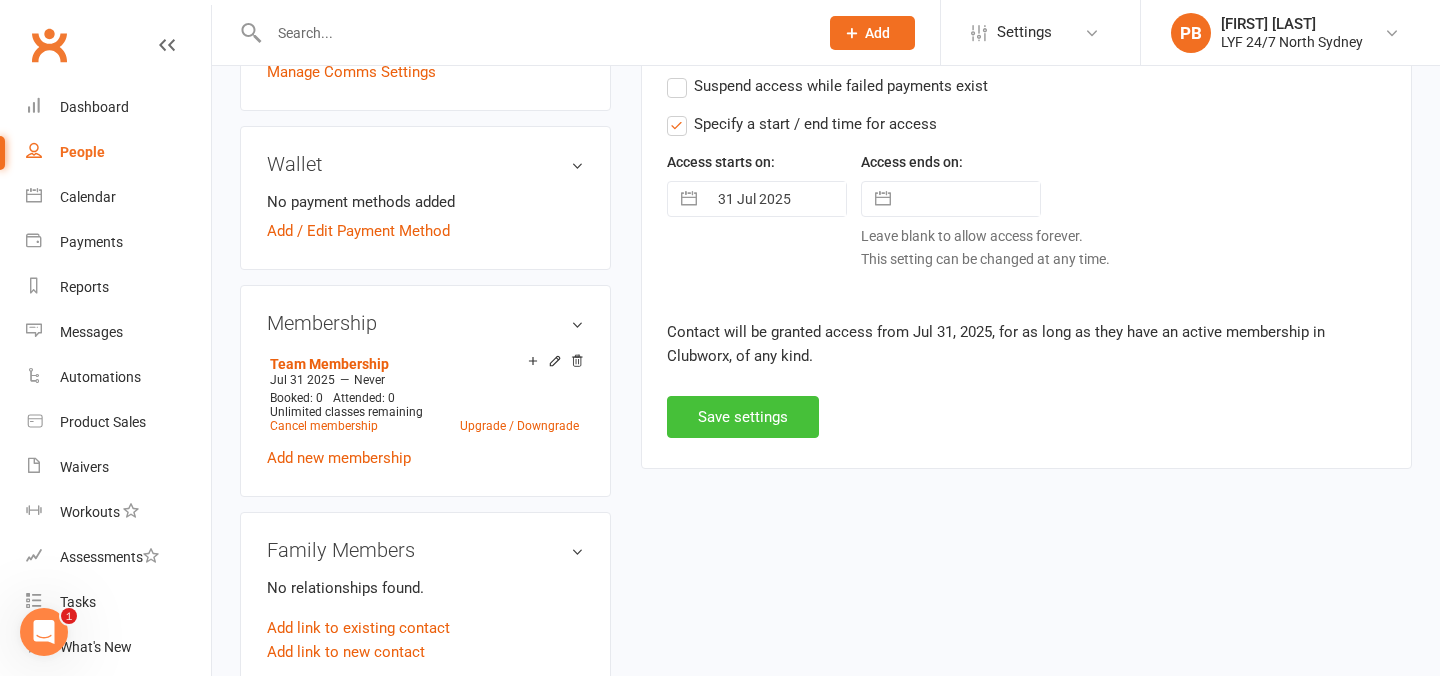type on "100021" 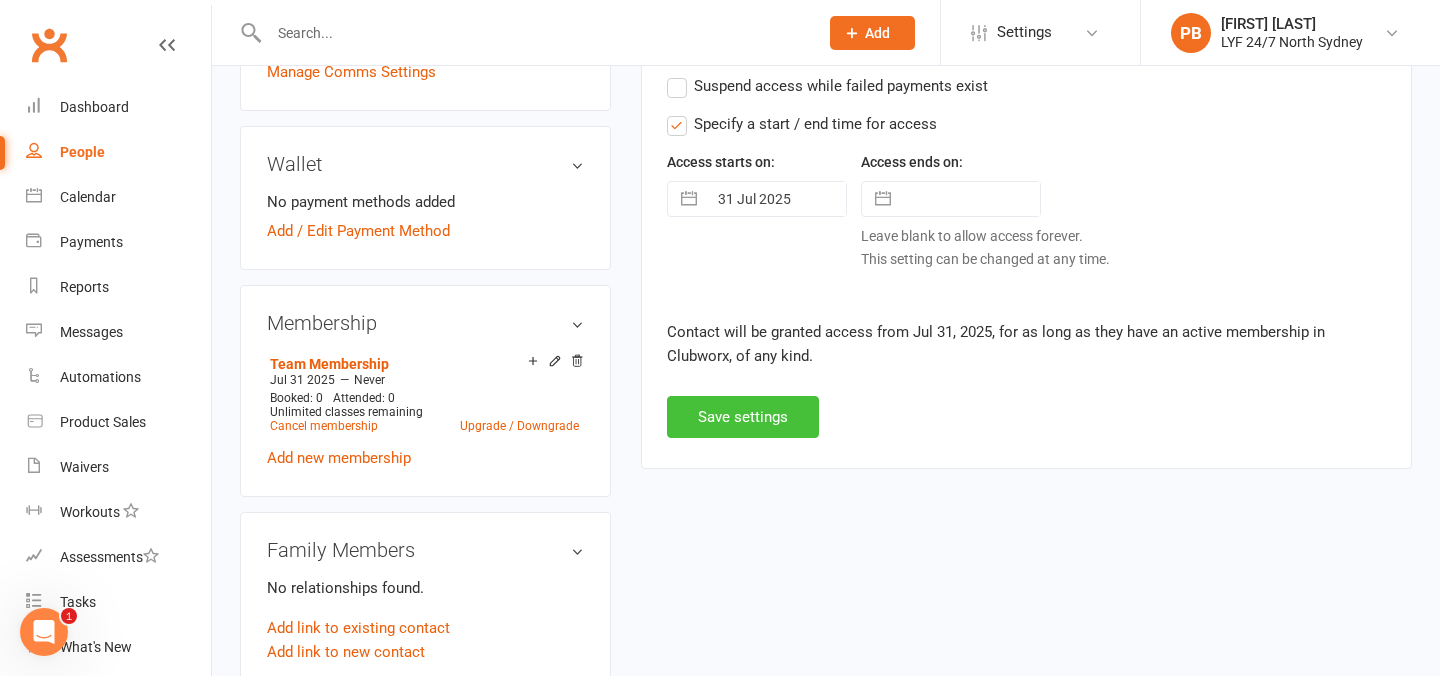 click on "Save settings" at bounding box center [743, 417] 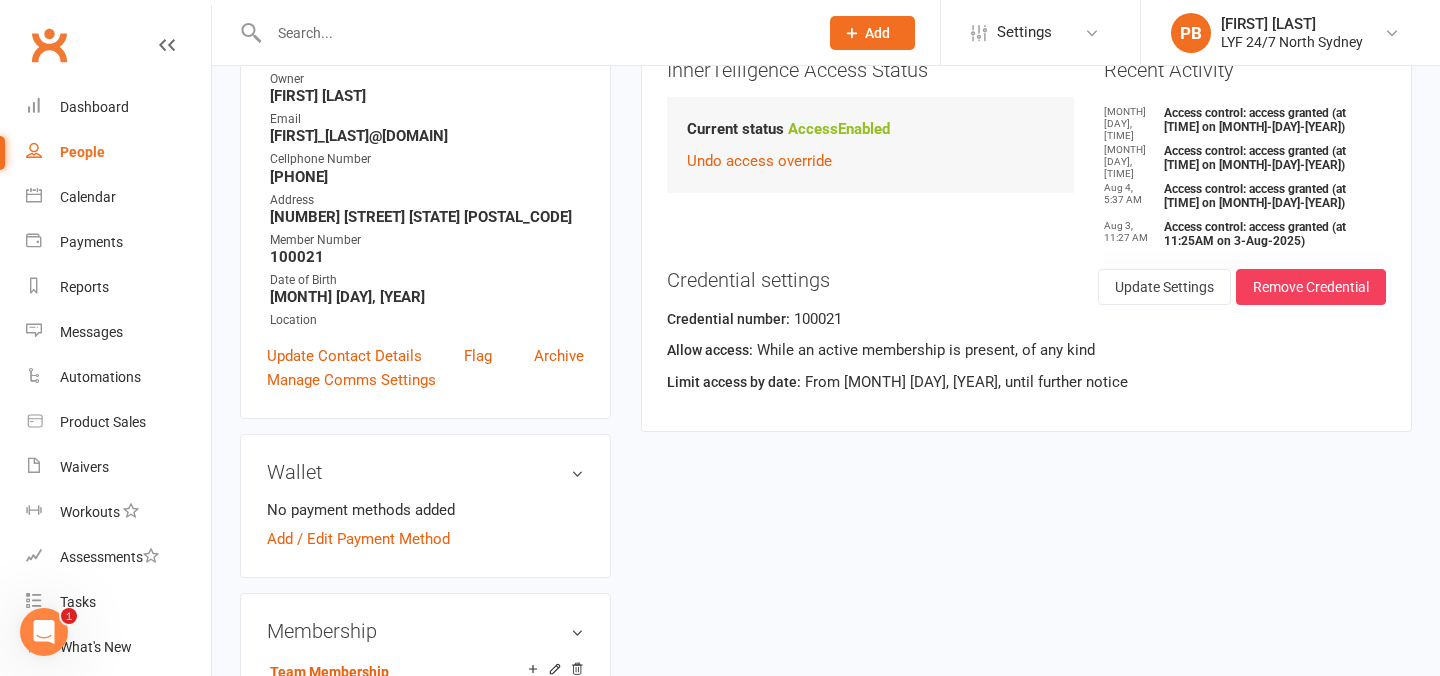 scroll, scrollTop: 231, scrollLeft: 0, axis: vertical 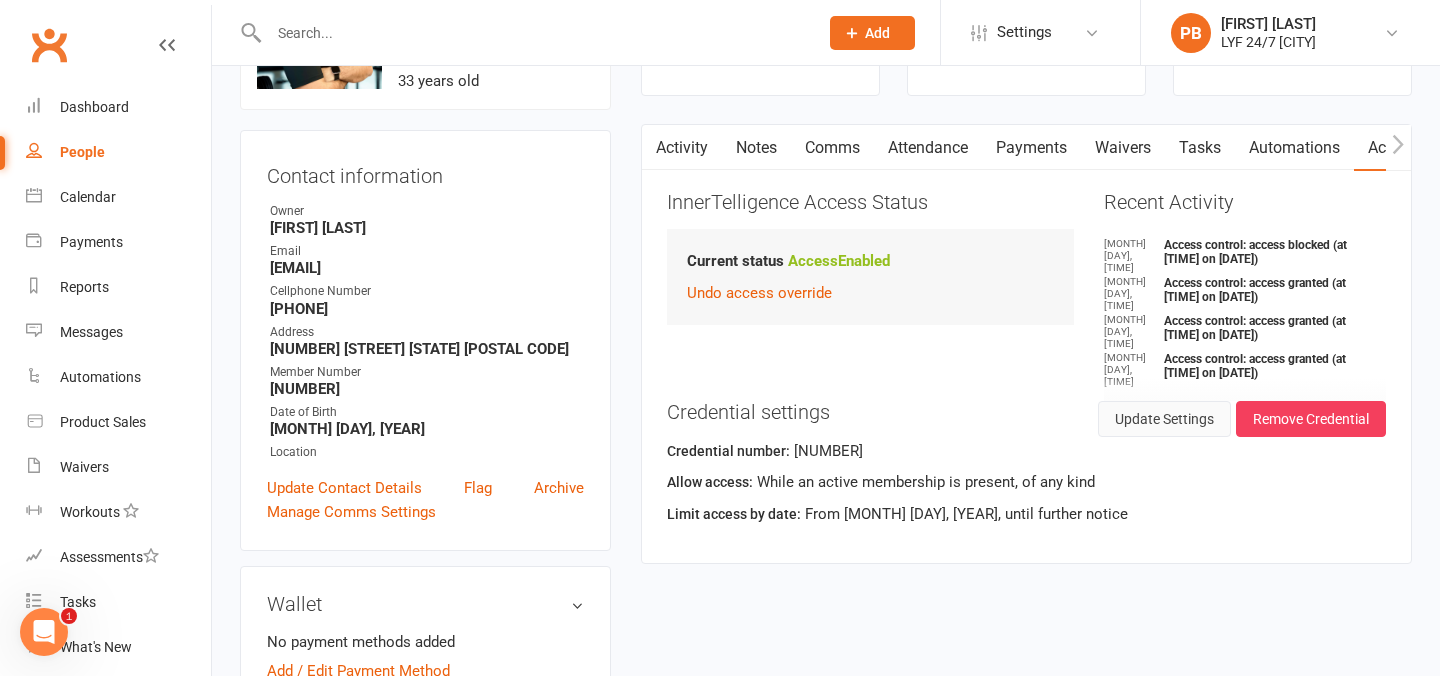 click on "Update Settings" at bounding box center (1164, 419) 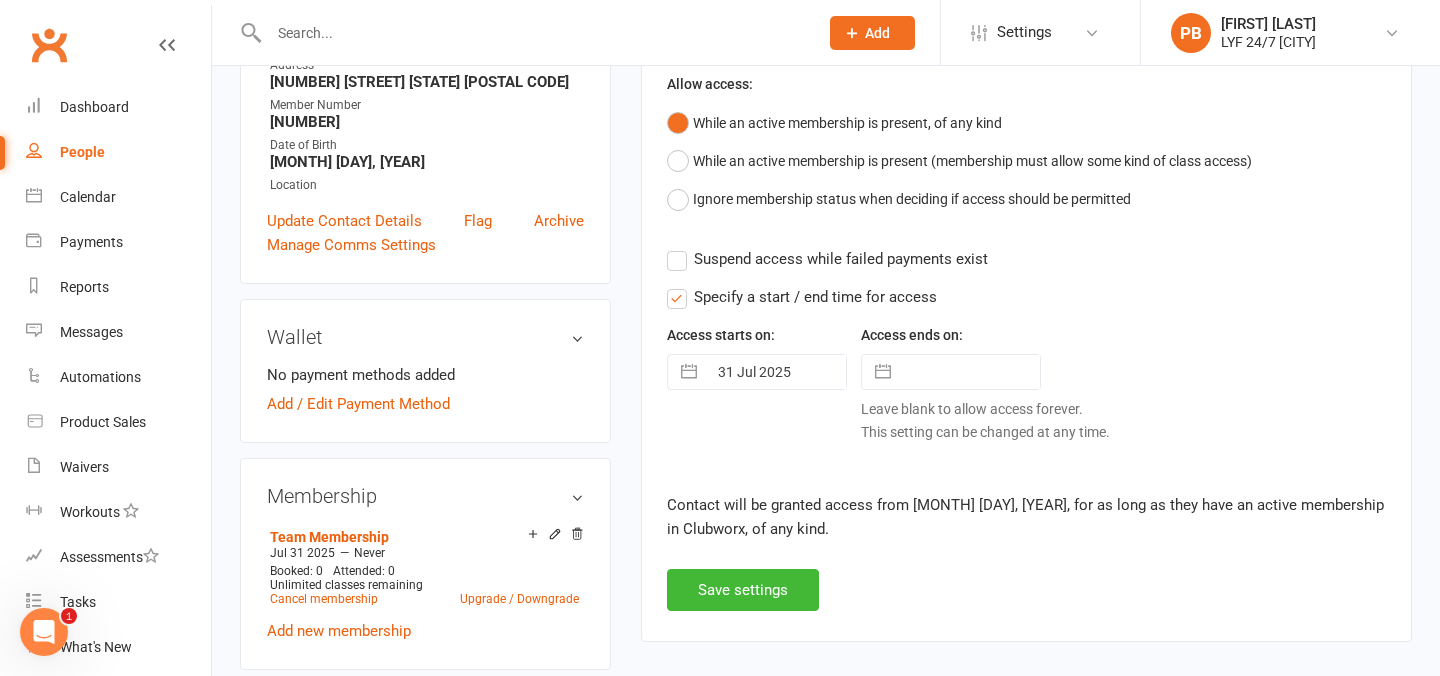 scroll, scrollTop: 433, scrollLeft: 0, axis: vertical 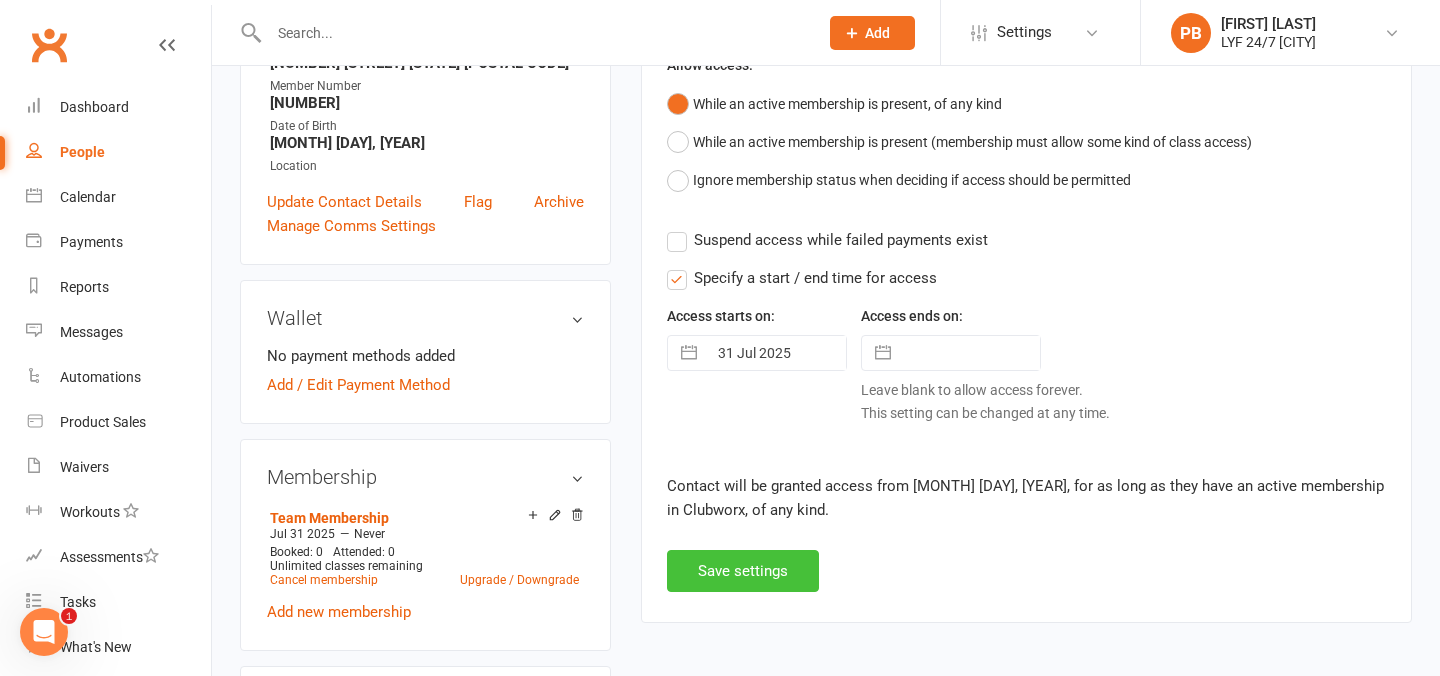 click on "Save settings" at bounding box center [743, 571] 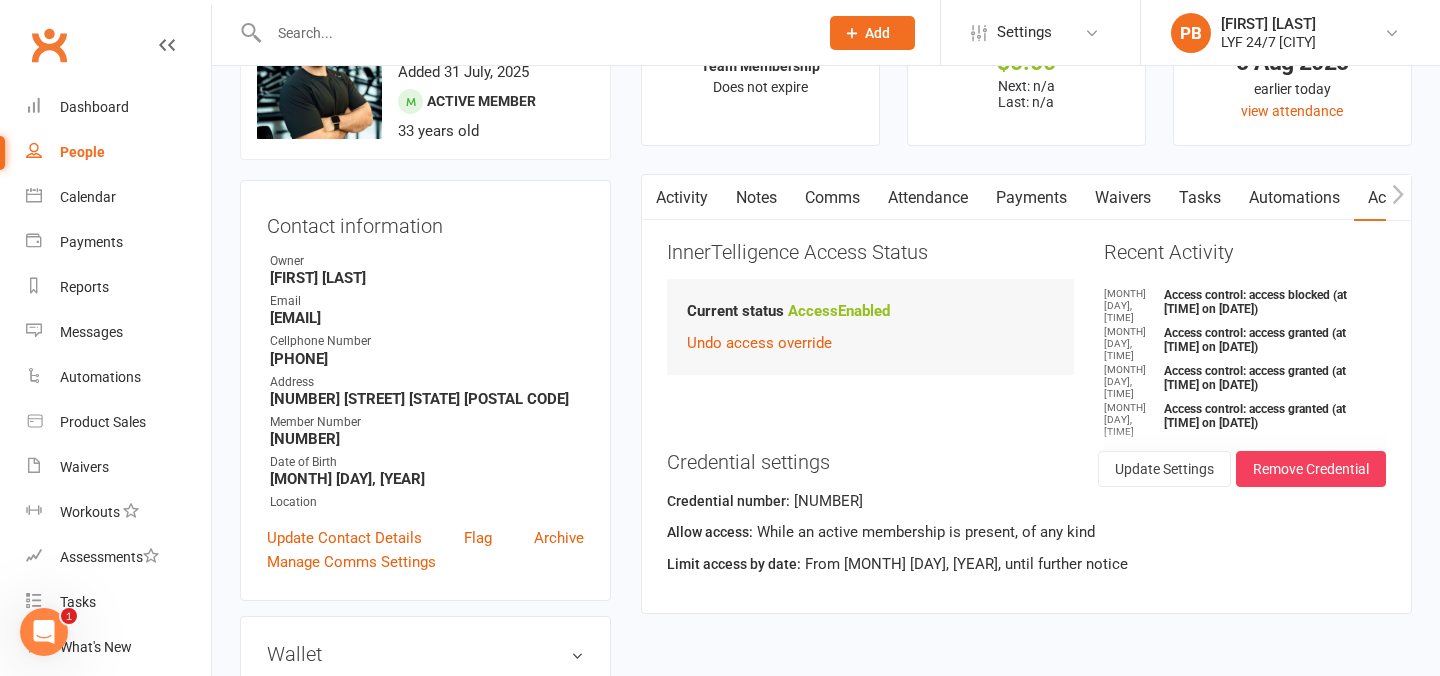 scroll, scrollTop: 105, scrollLeft: 0, axis: vertical 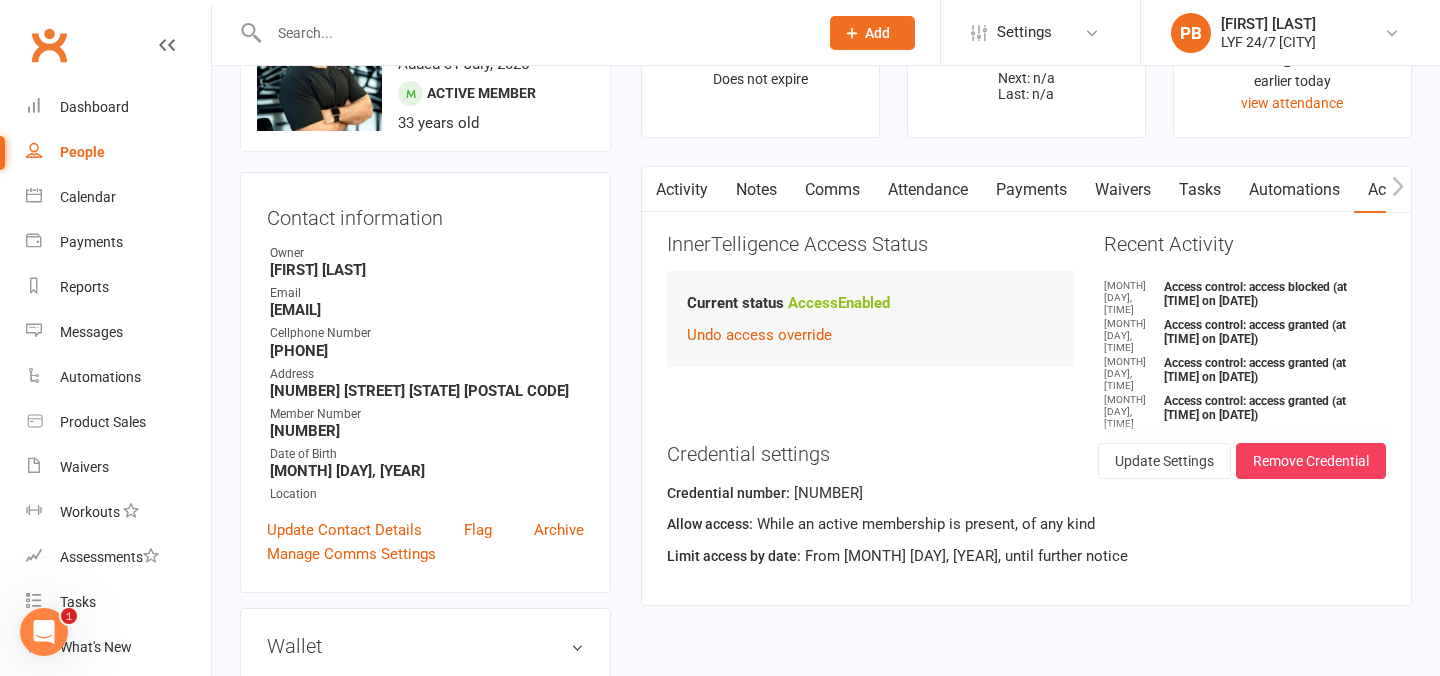 click 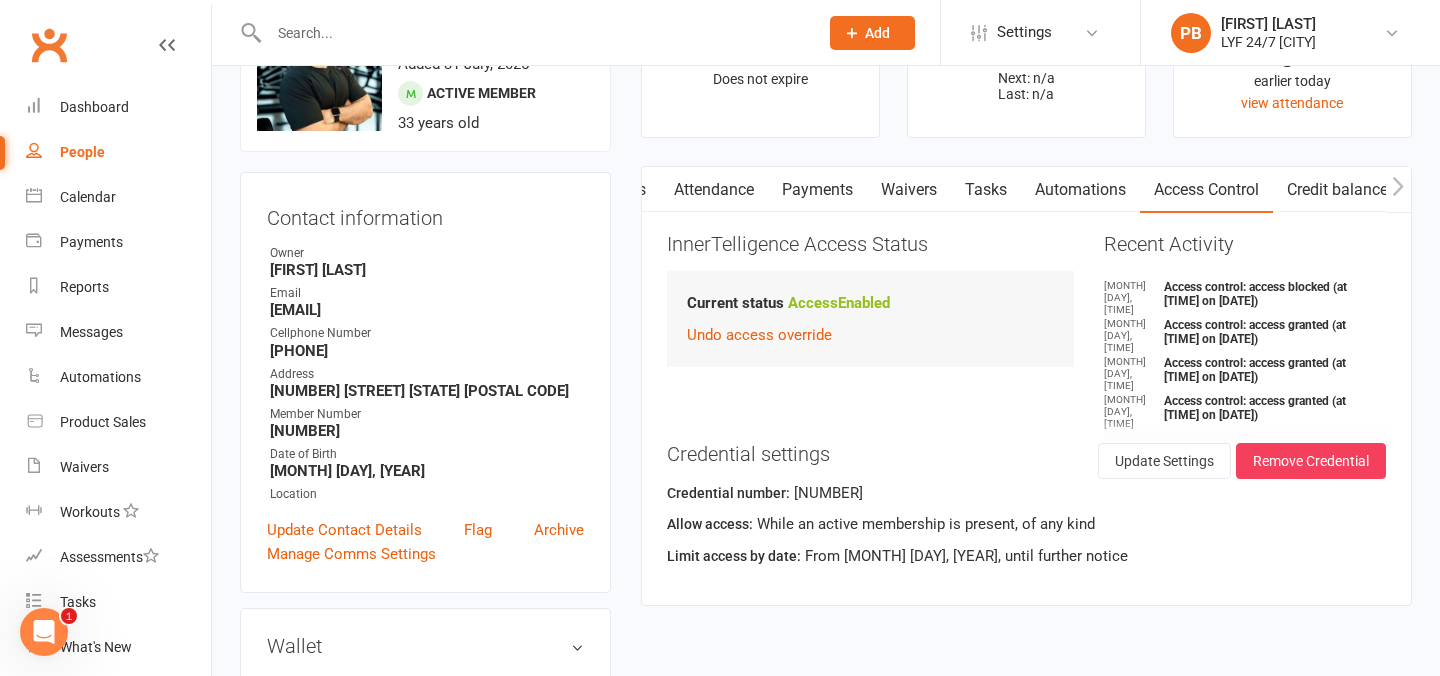 scroll, scrollTop: 0, scrollLeft: 214, axis: horizontal 